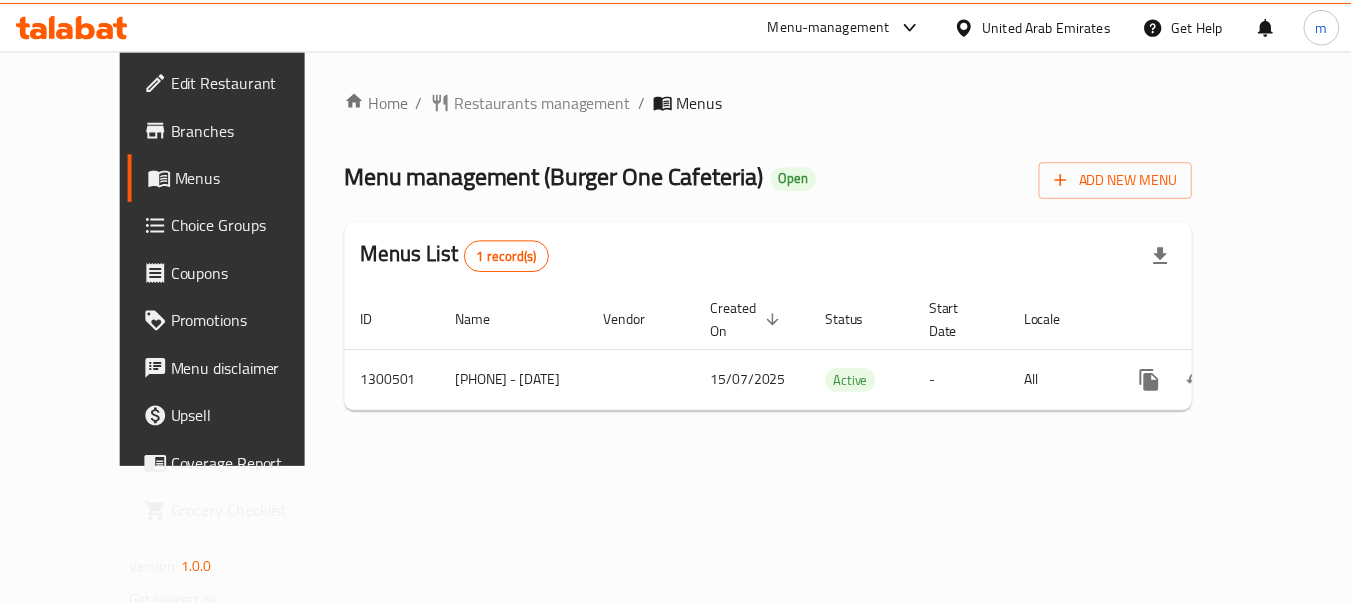 scroll, scrollTop: 0, scrollLeft: 0, axis: both 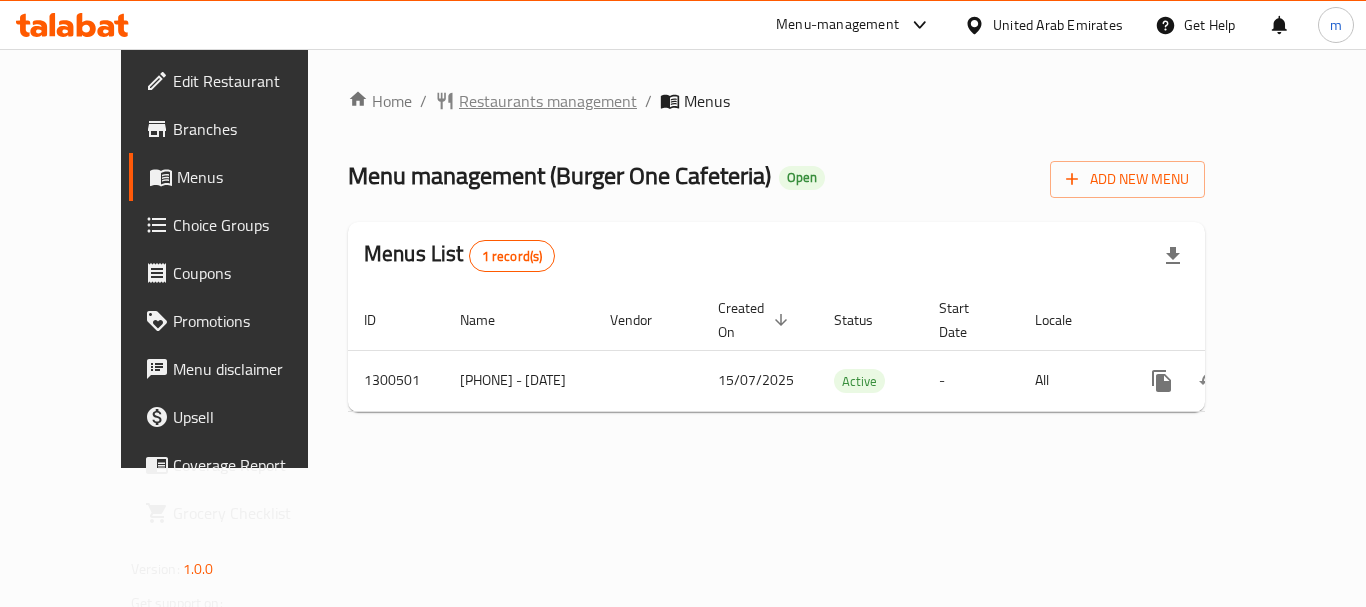 click on "Restaurants management" at bounding box center [548, 101] 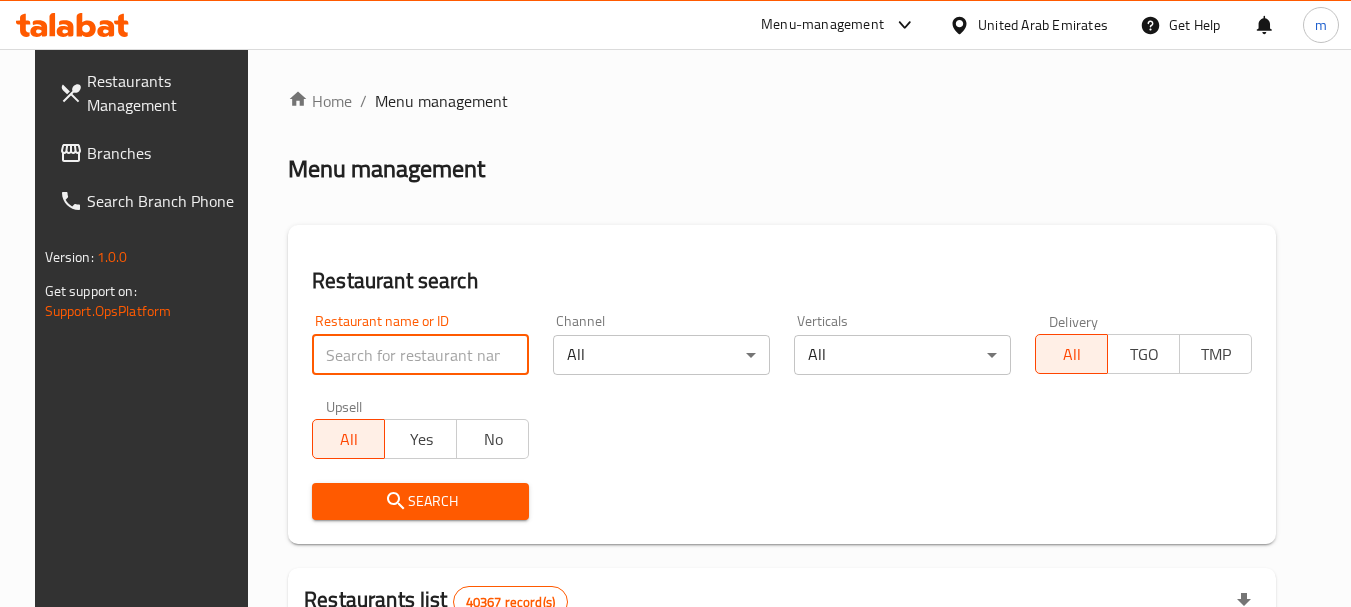 click at bounding box center (420, 355) 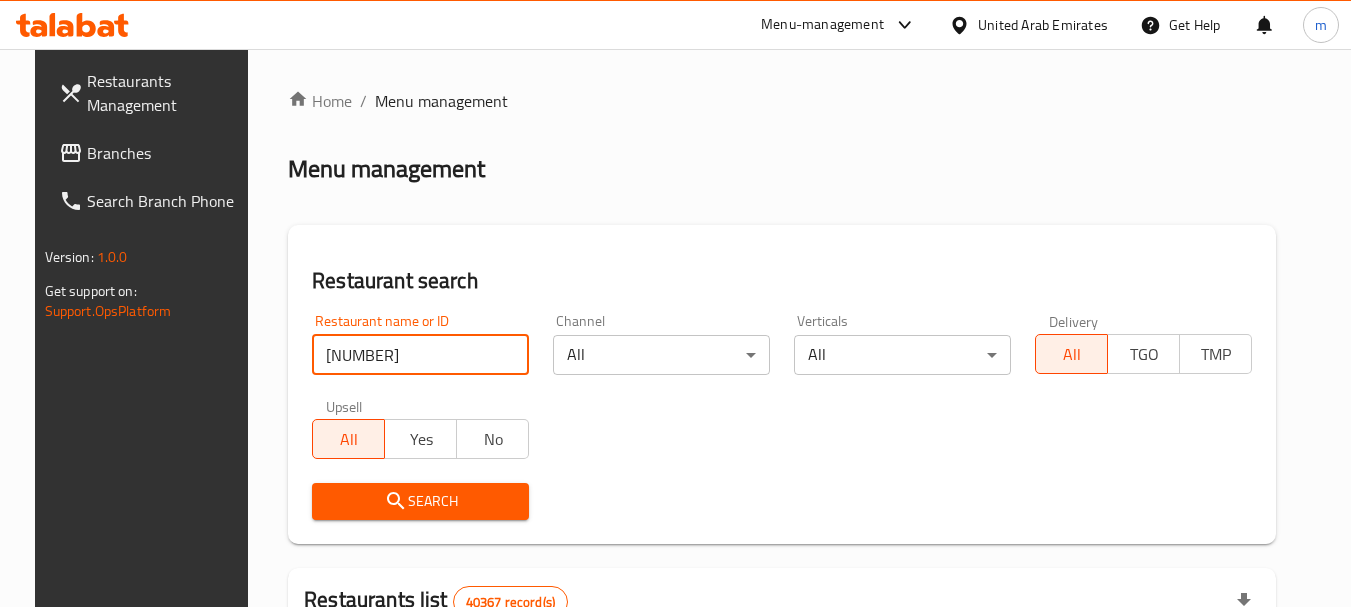 type on "701756" 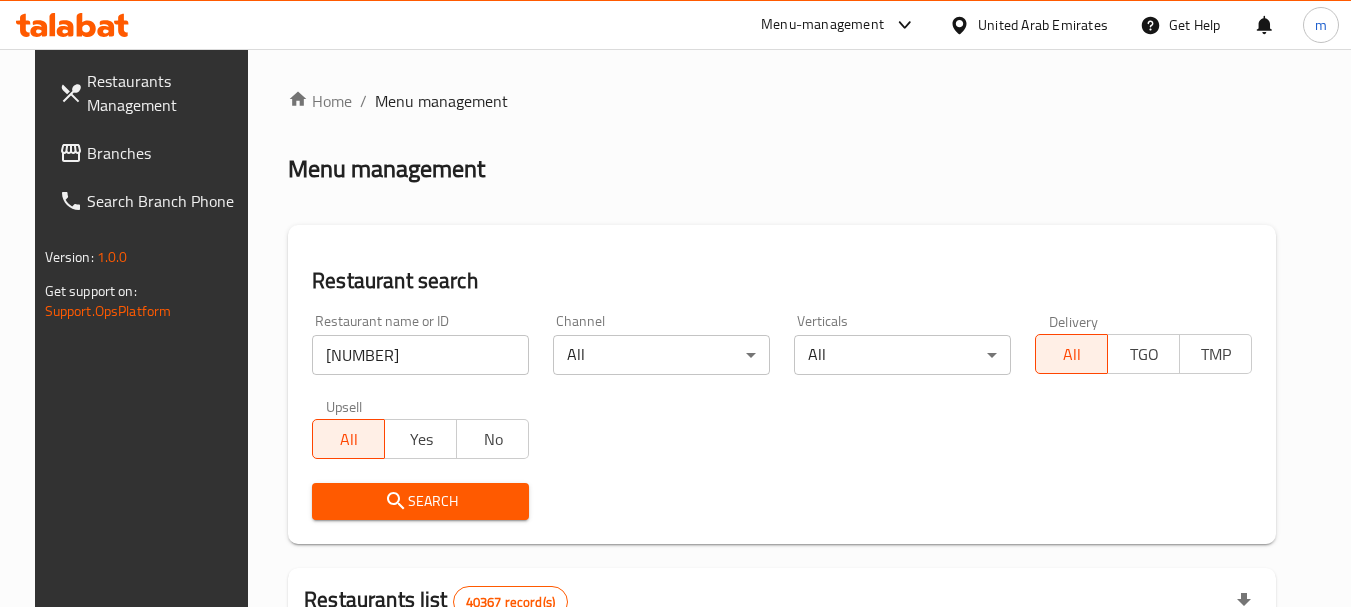 click on "Search" at bounding box center (420, 501) 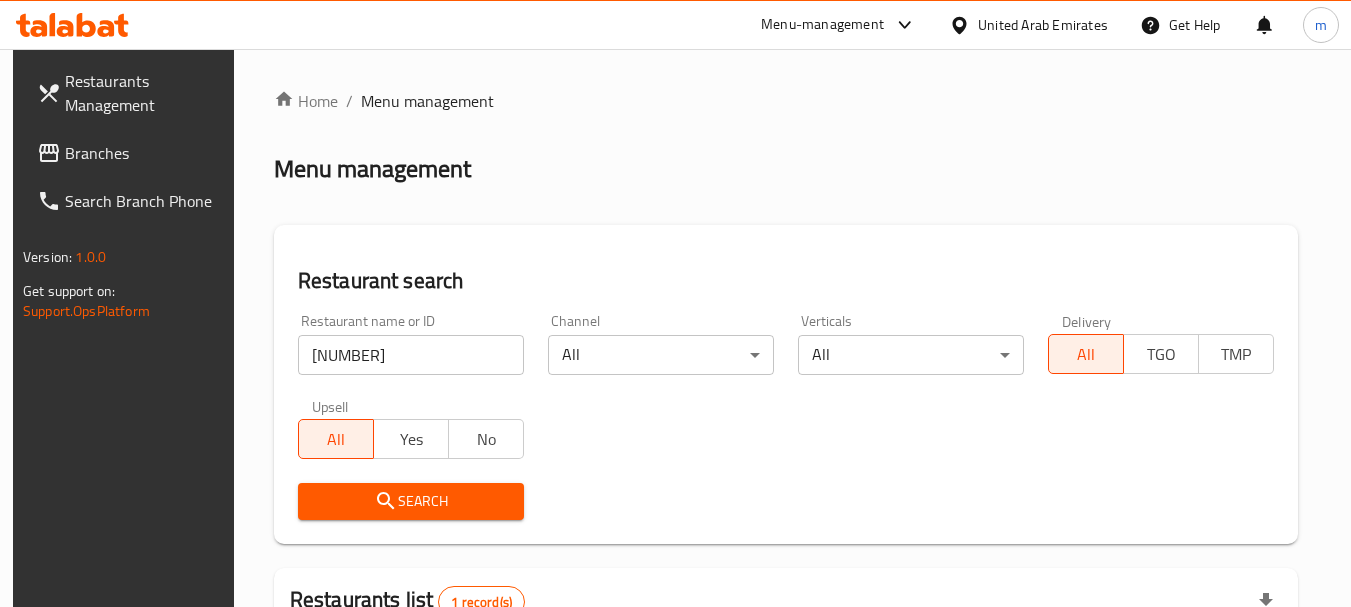 scroll, scrollTop: 285, scrollLeft: 0, axis: vertical 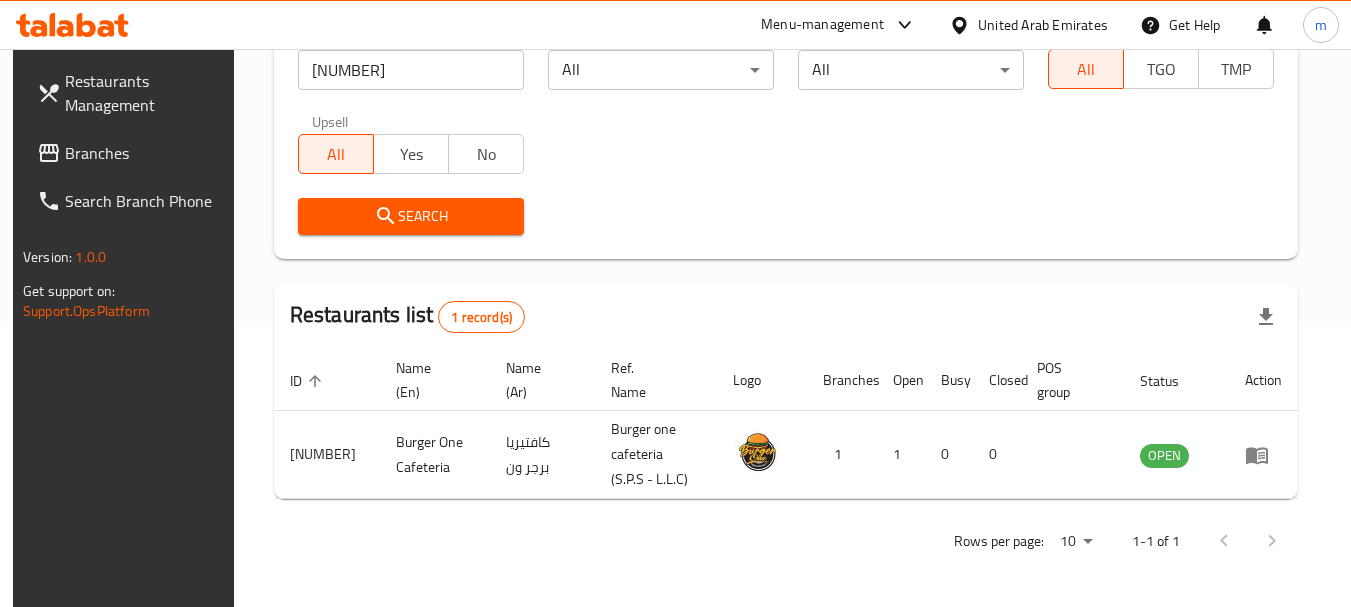 click 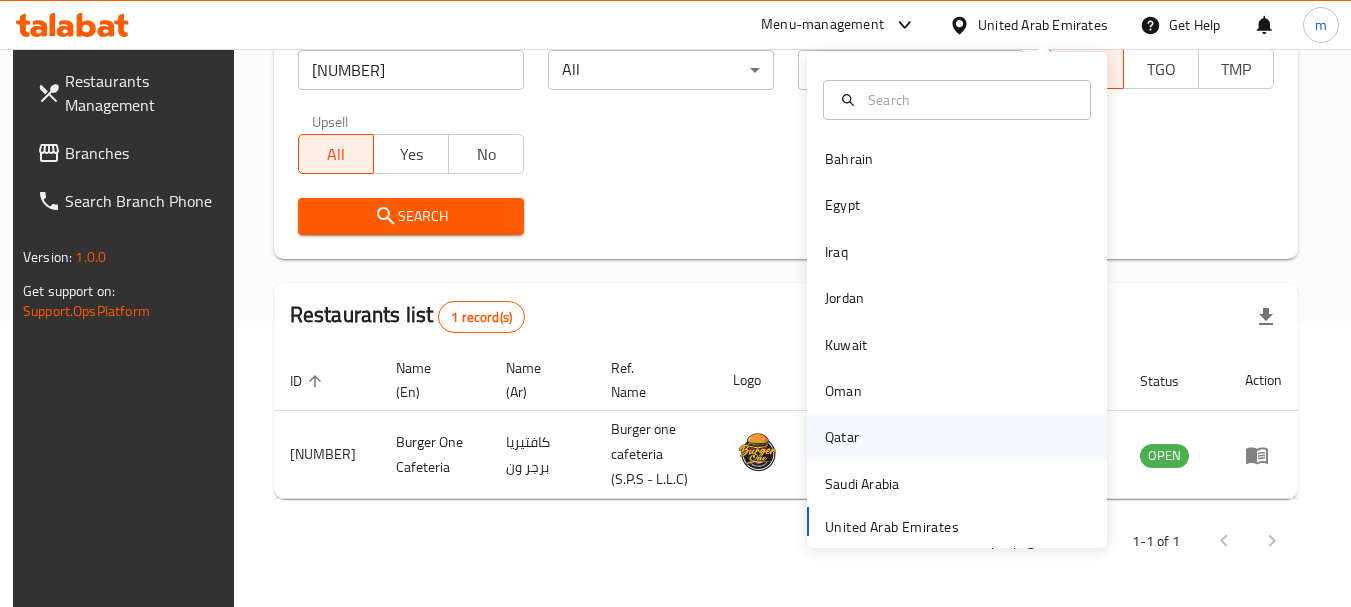 click on "Qatar" at bounding box center (842, 437) 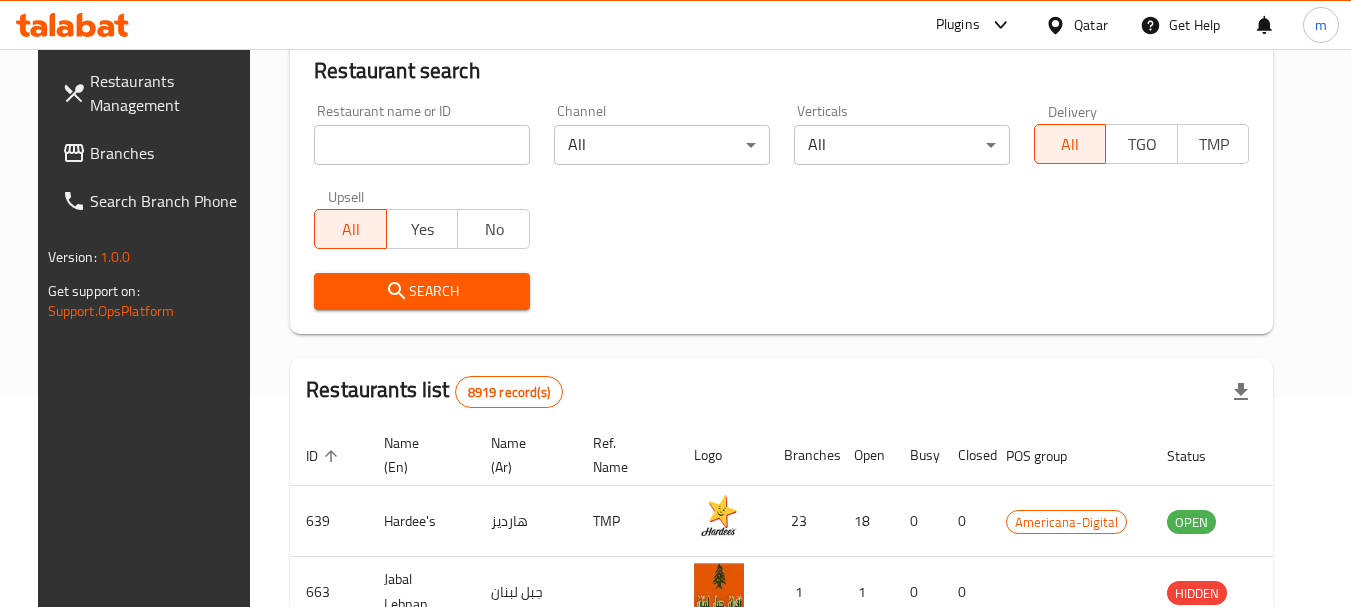 scroll, scrollTop: 285, scrollLeft: 0, axis: vertical 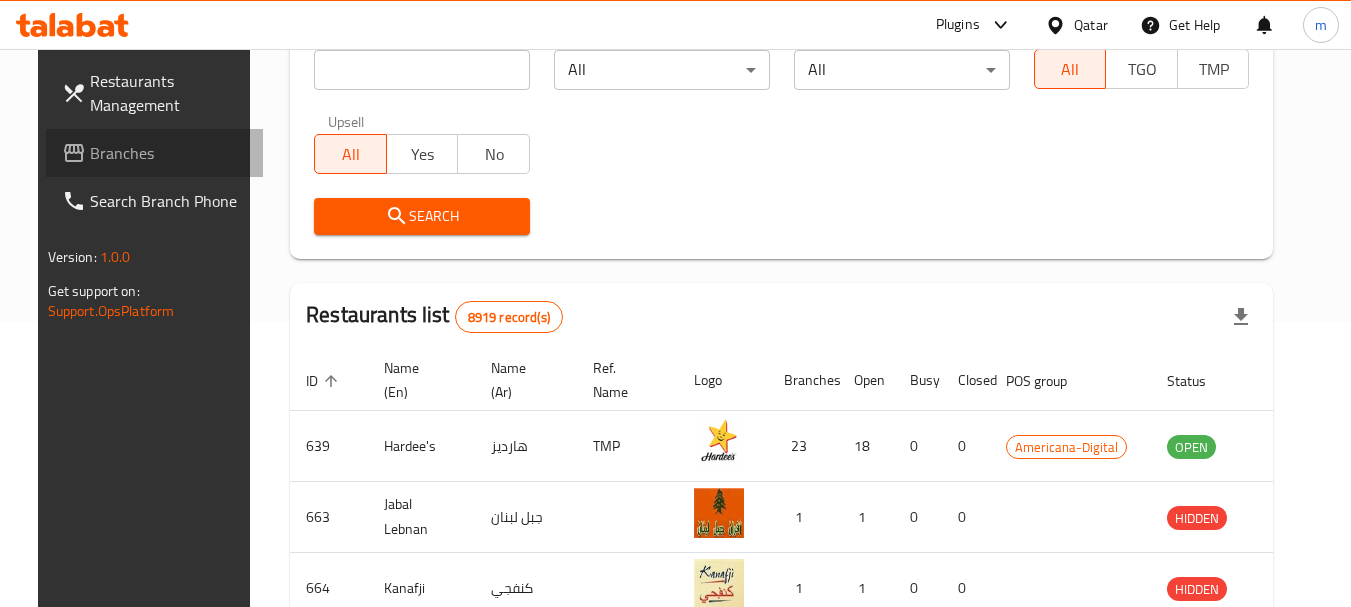 click on "Branches" at bounding box center [169, 153] 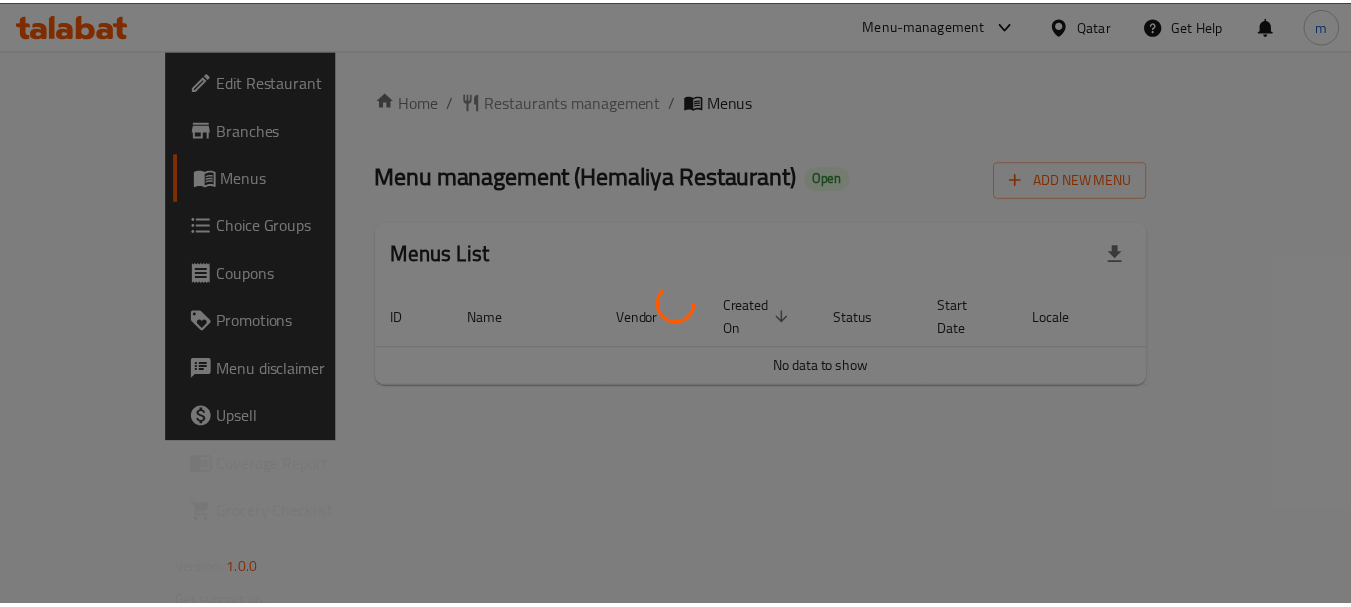 scroll, scrollTop: 0, scrollLeft: 0, axis: both 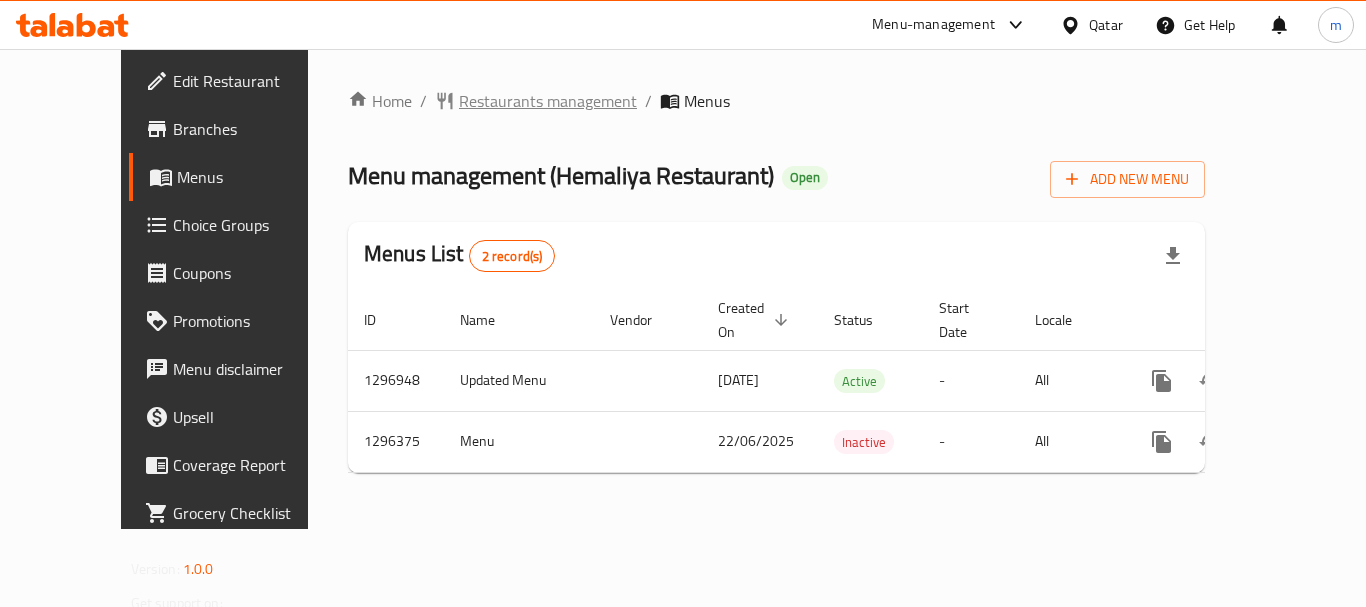 click on "Restaurants management" at bounding box center [548, 101] 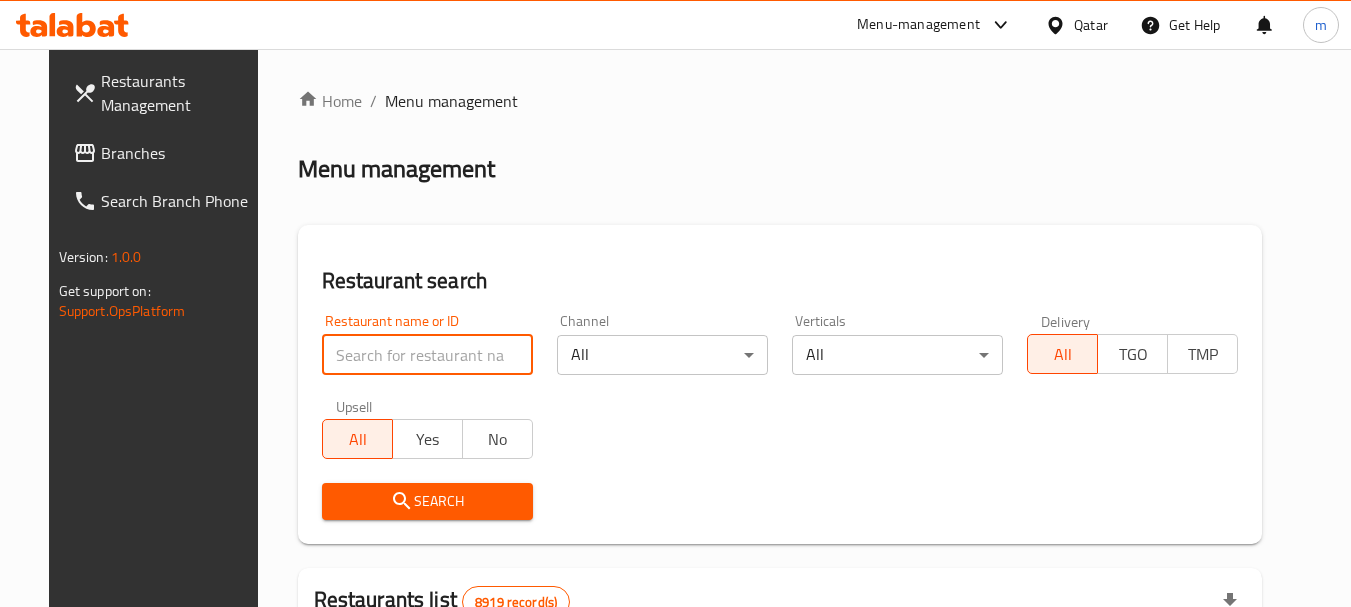 click at bounding box center [427, 355] 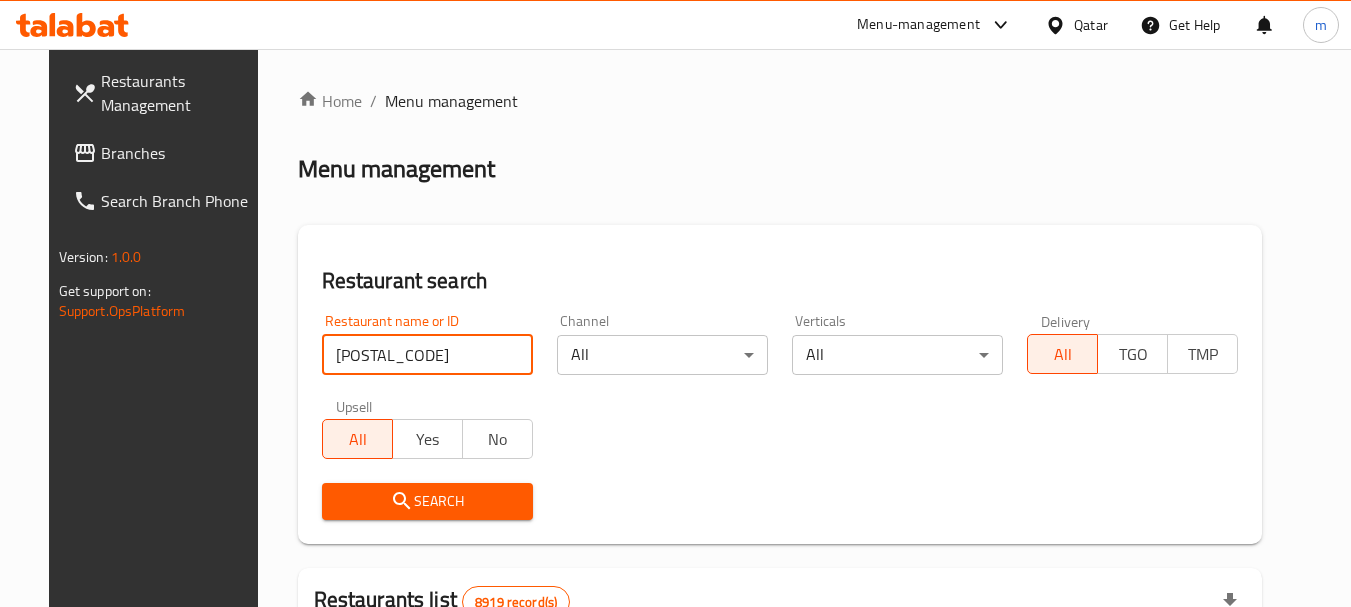 type on "700017" 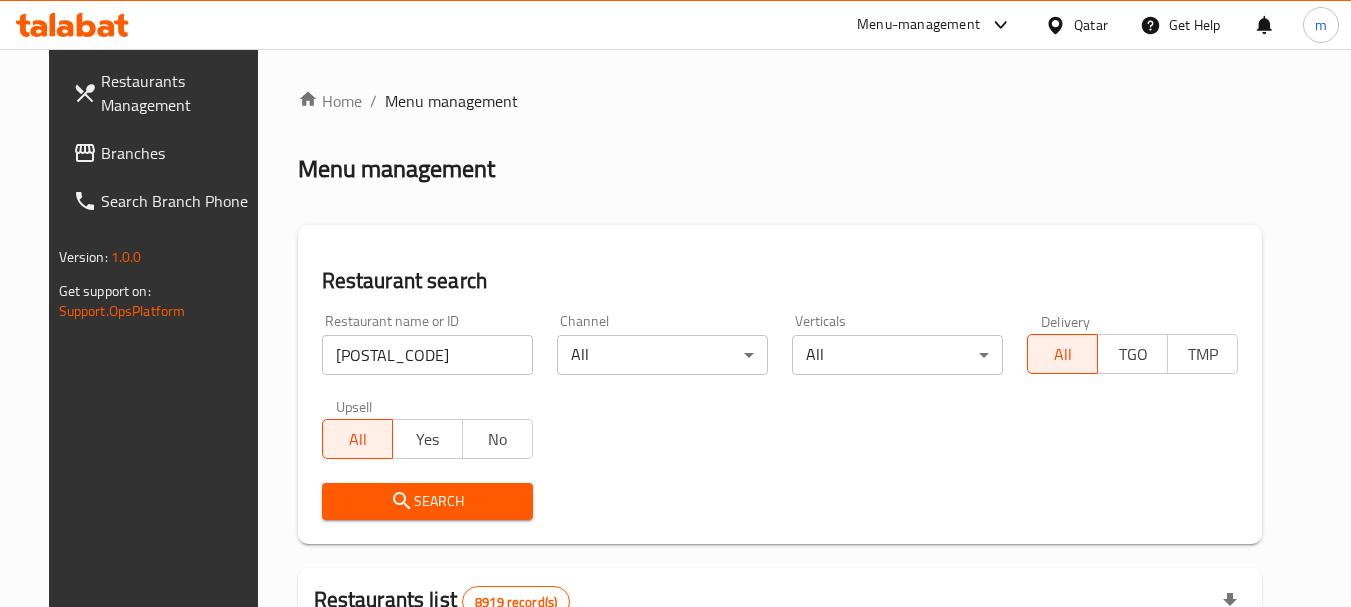 click on "Search" at bounding box center [427, 501] 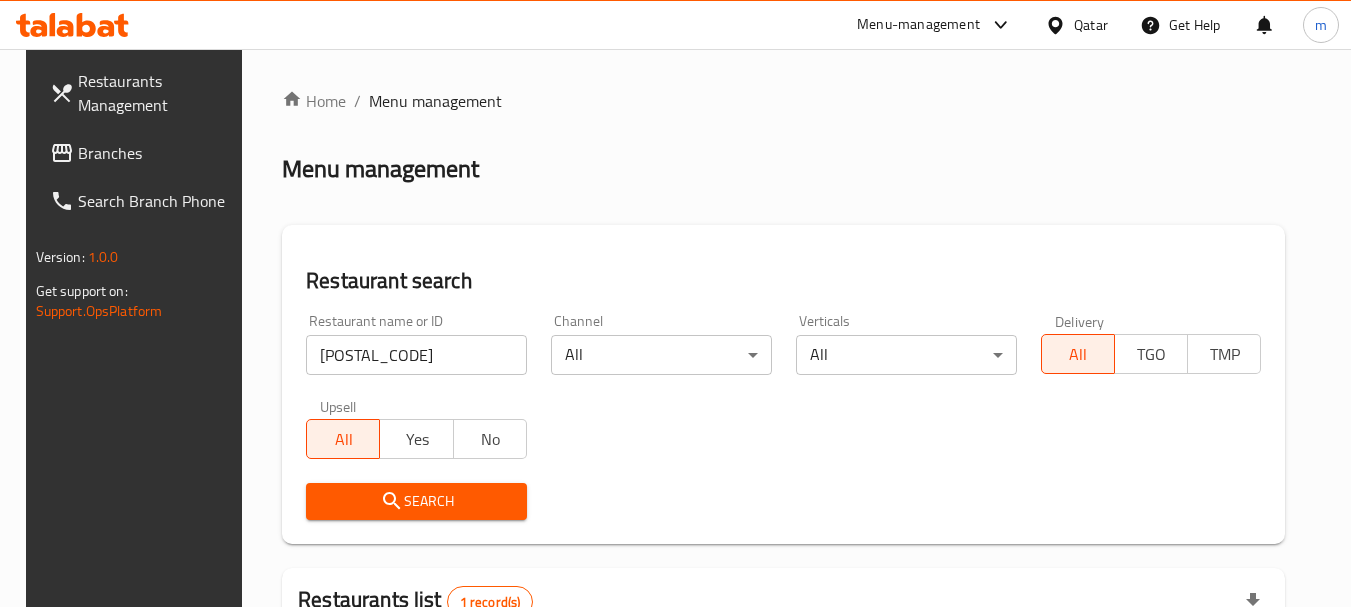 scroll, scrollTop: 260, scrollLeft: 0, axis: vertical 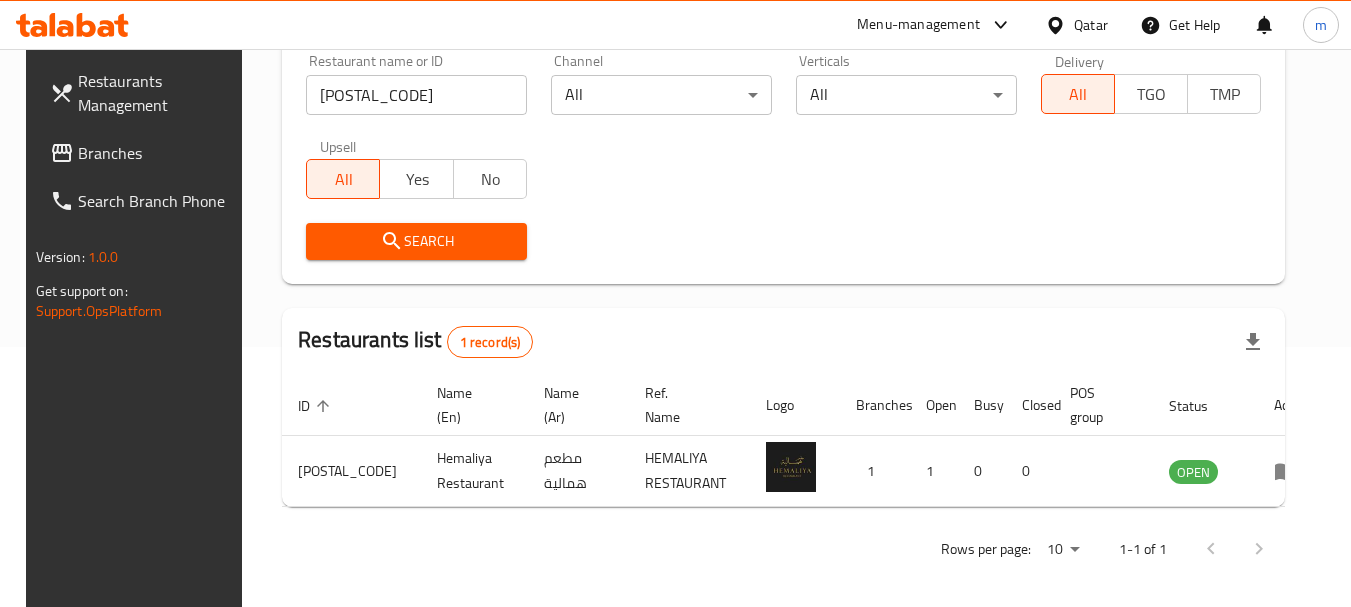 click on "Branches" at bounding box center [157, 153] 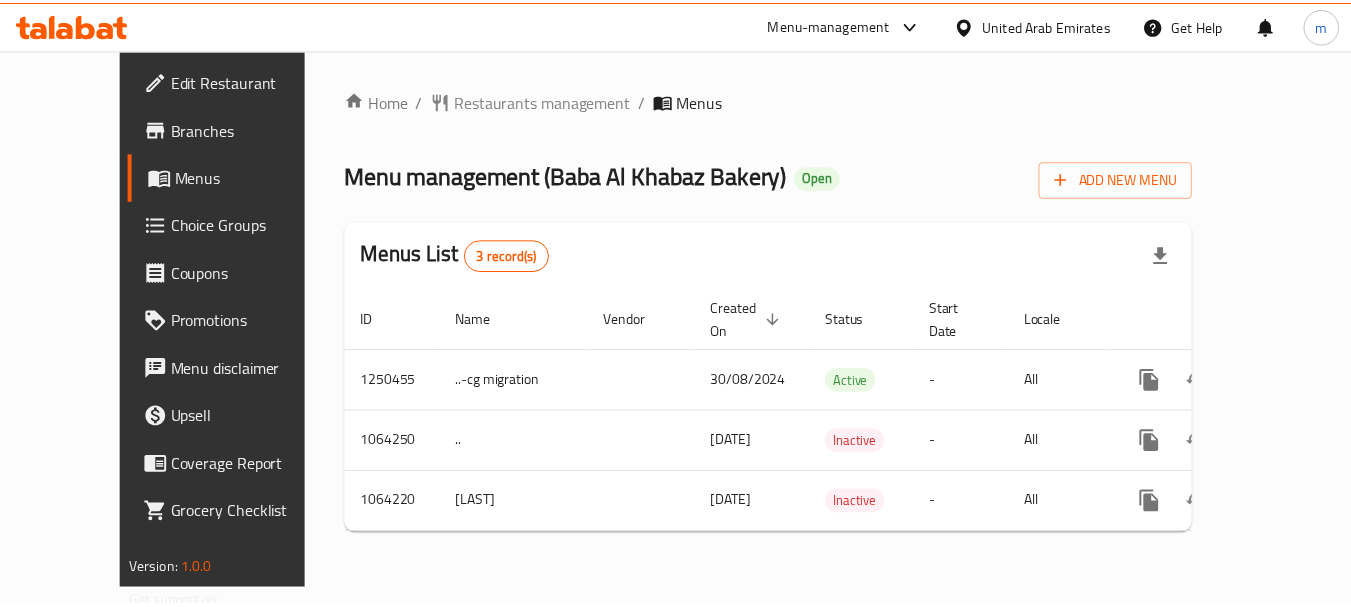 scroll, scrollTop: 0, scrollLeft: 0, axis: both 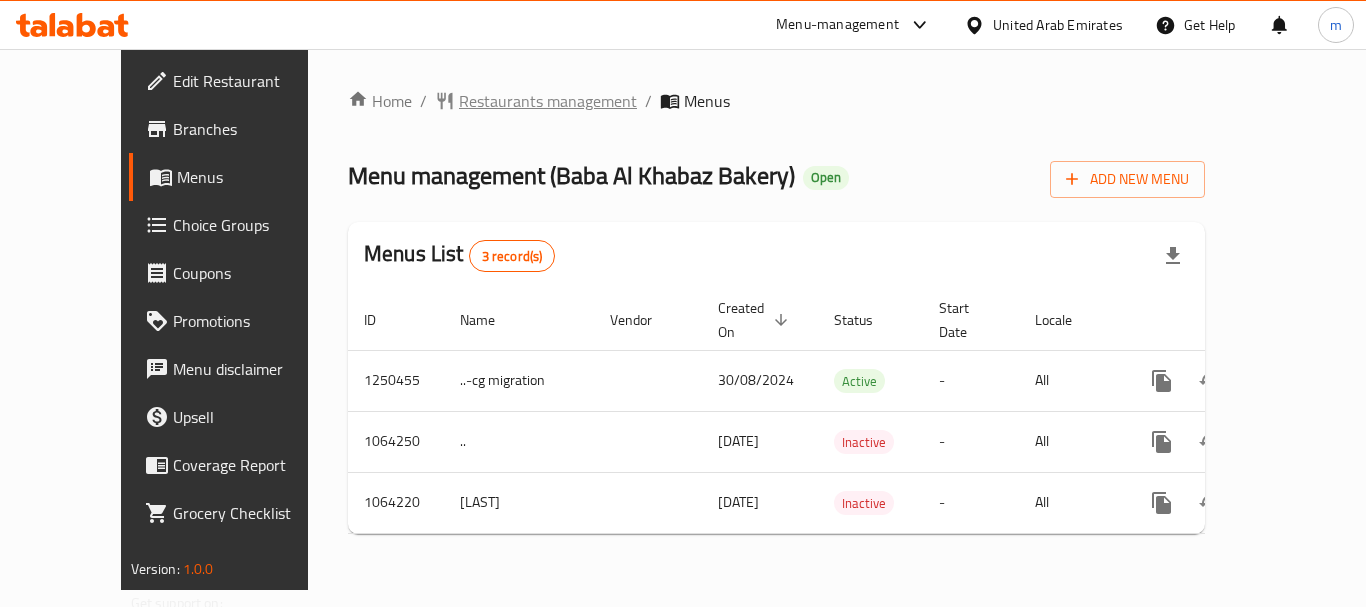 click on "Restaurants management" at bounding box center (548, 101) 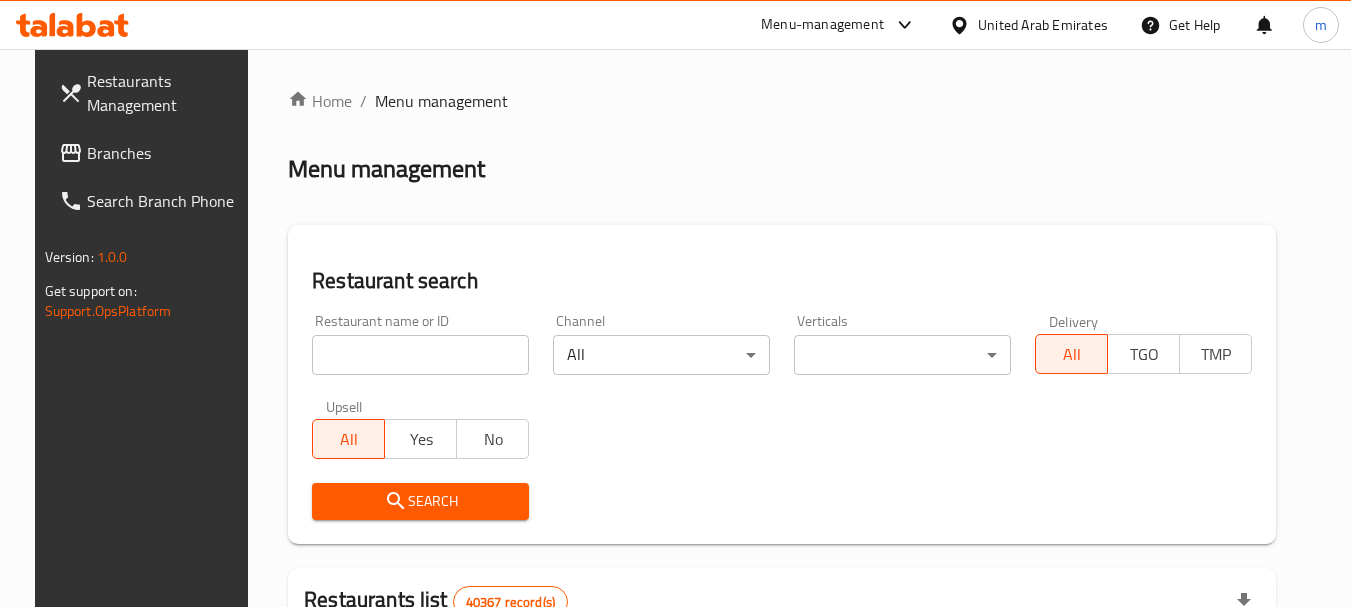 click at bounding box center (420, 355) 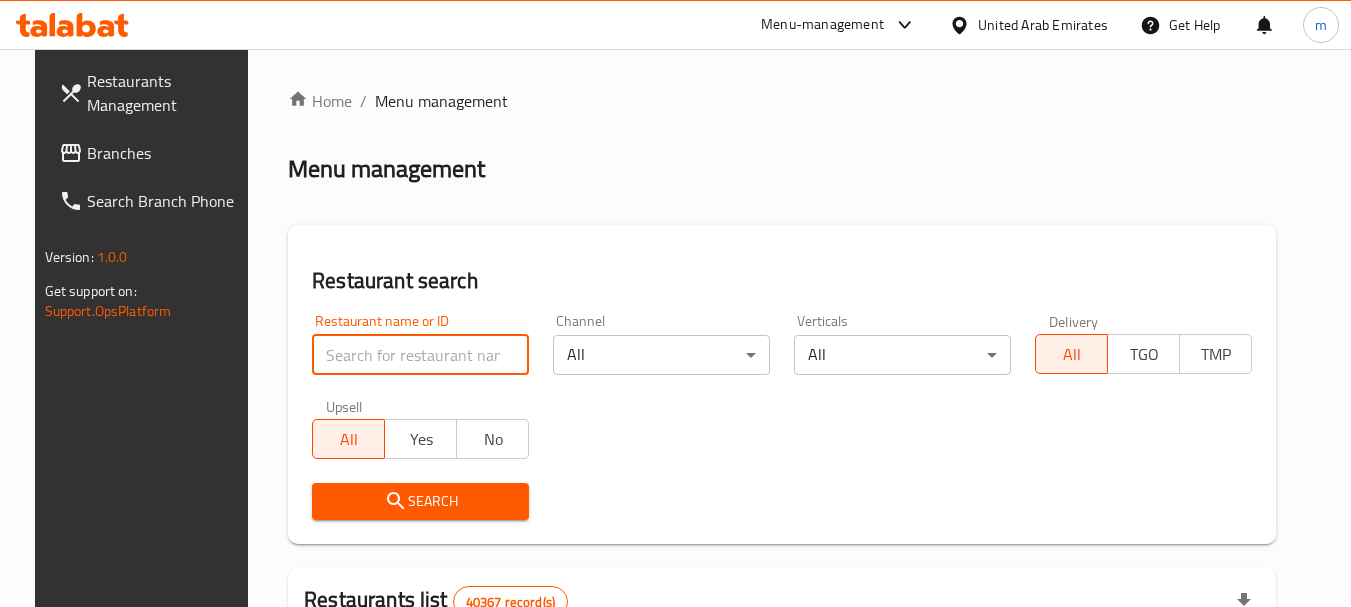 paste on "663244" 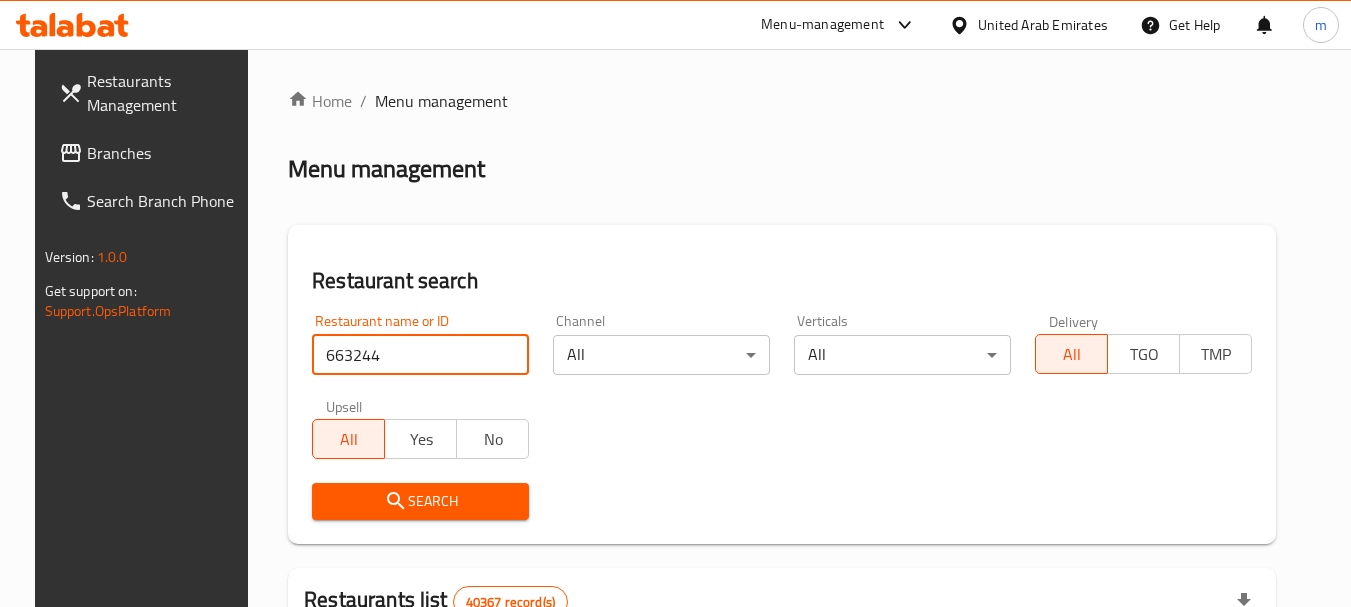 type on "663244" 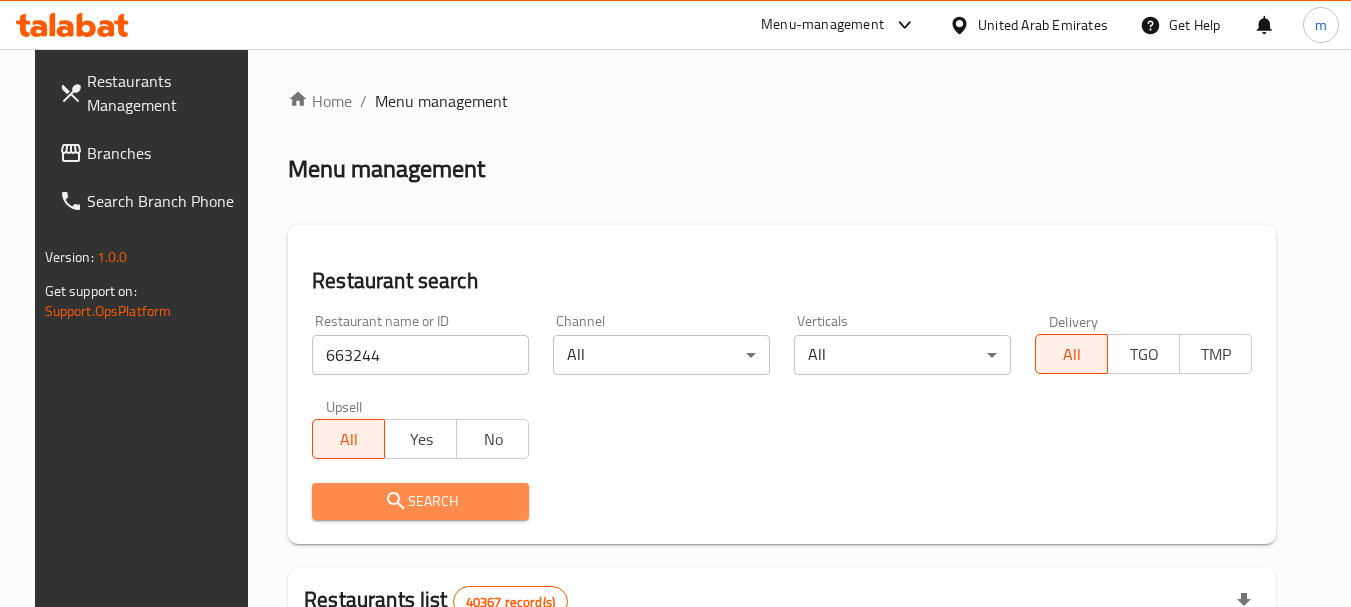 click on "Search" at bounding box center (420, 501) 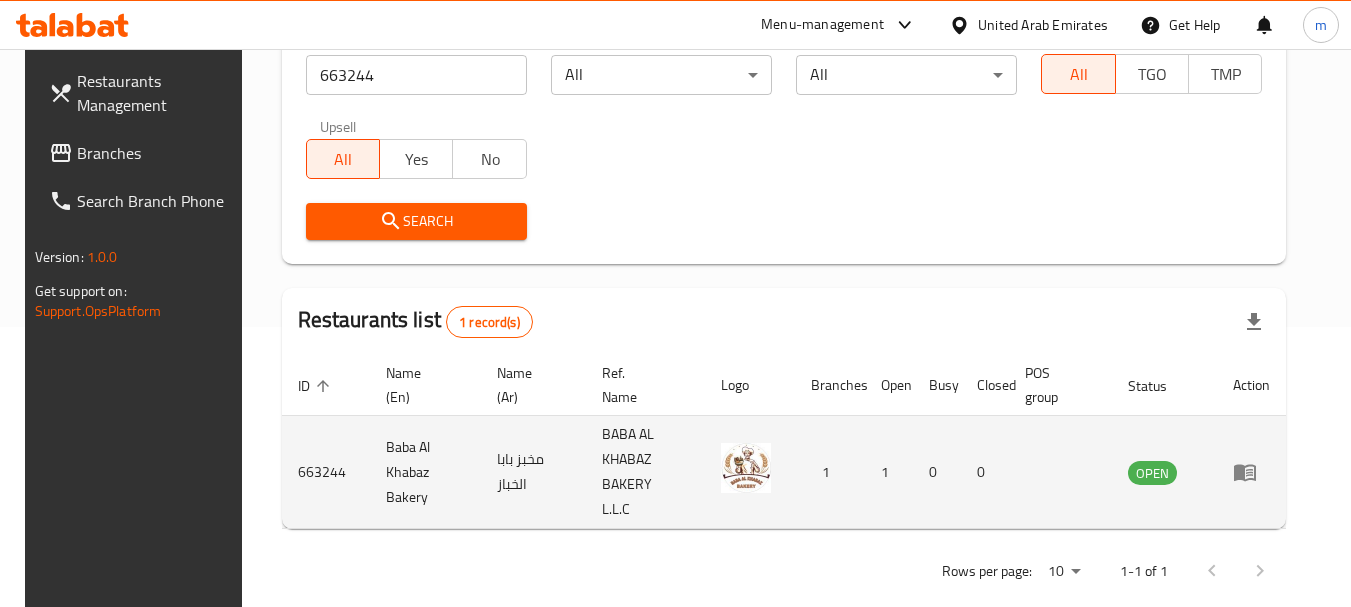 scroll, scrollTop: 285, scrollLeft: 0, axis: vertical 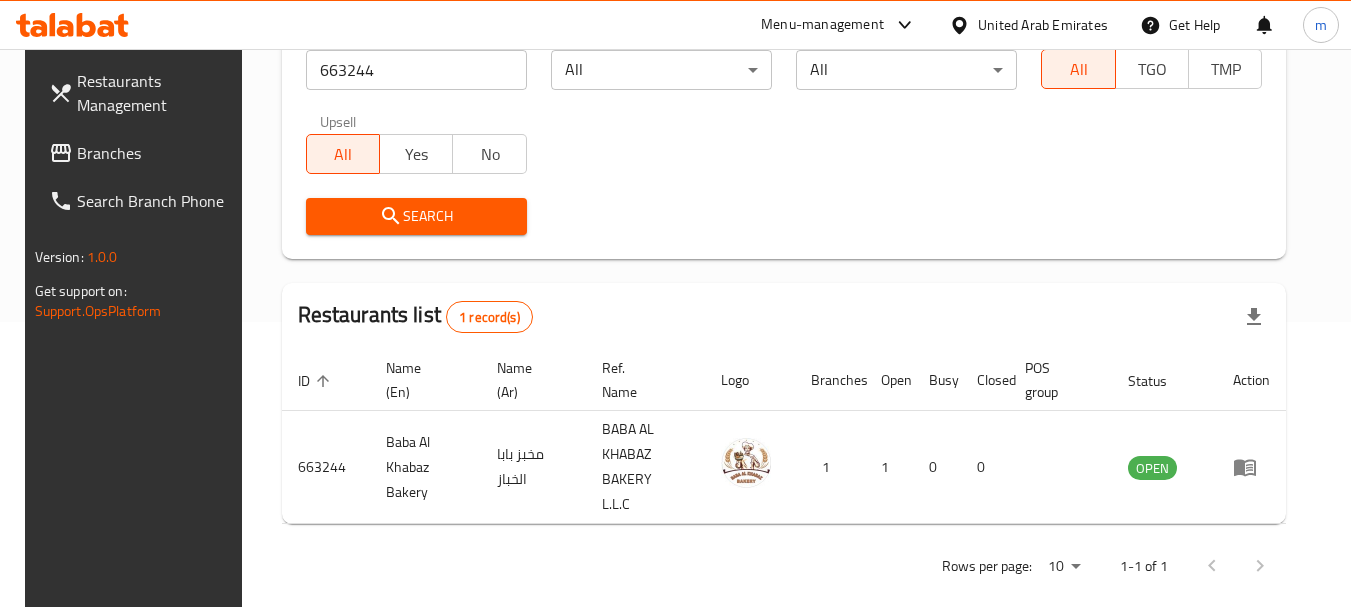 click 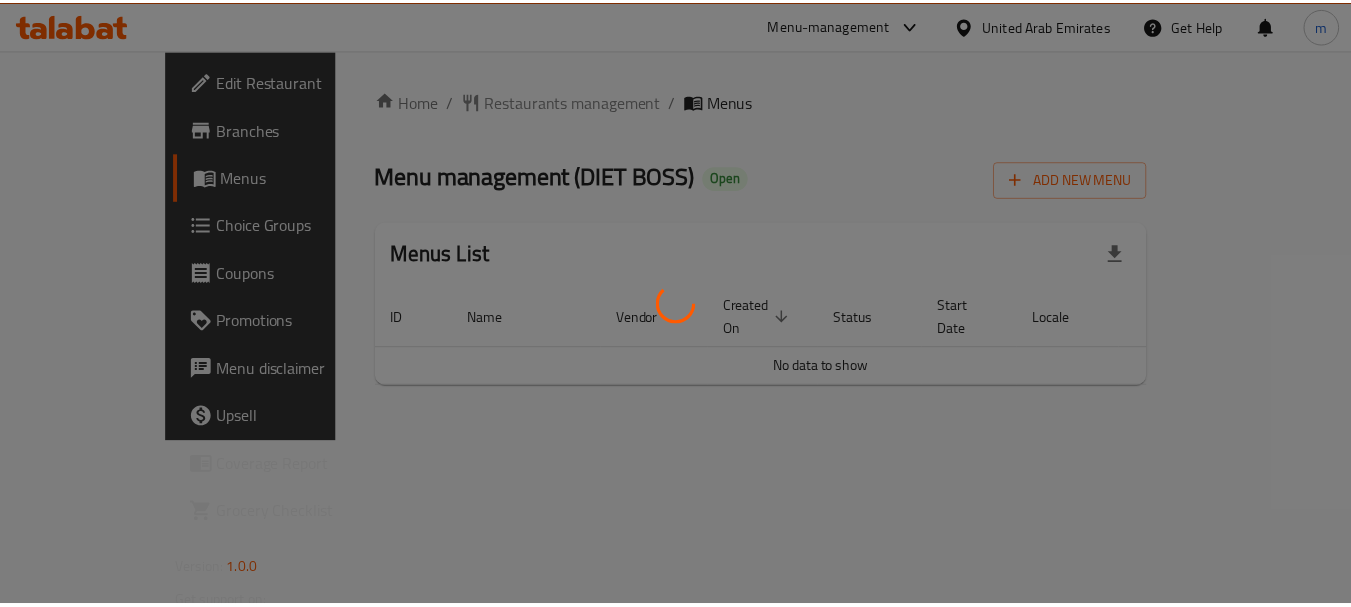 scroll, scrollTop: 0, scrollLeft: 0, axis: both 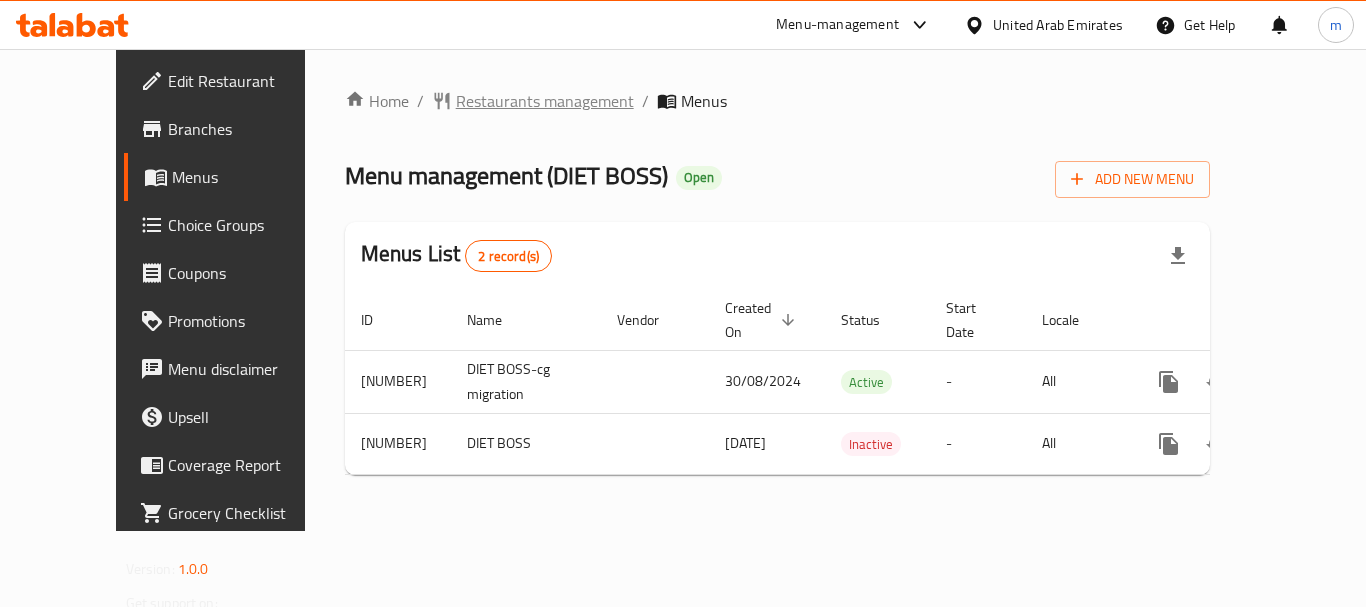 click on "Restaurants management" at bounding box center (545, 101) 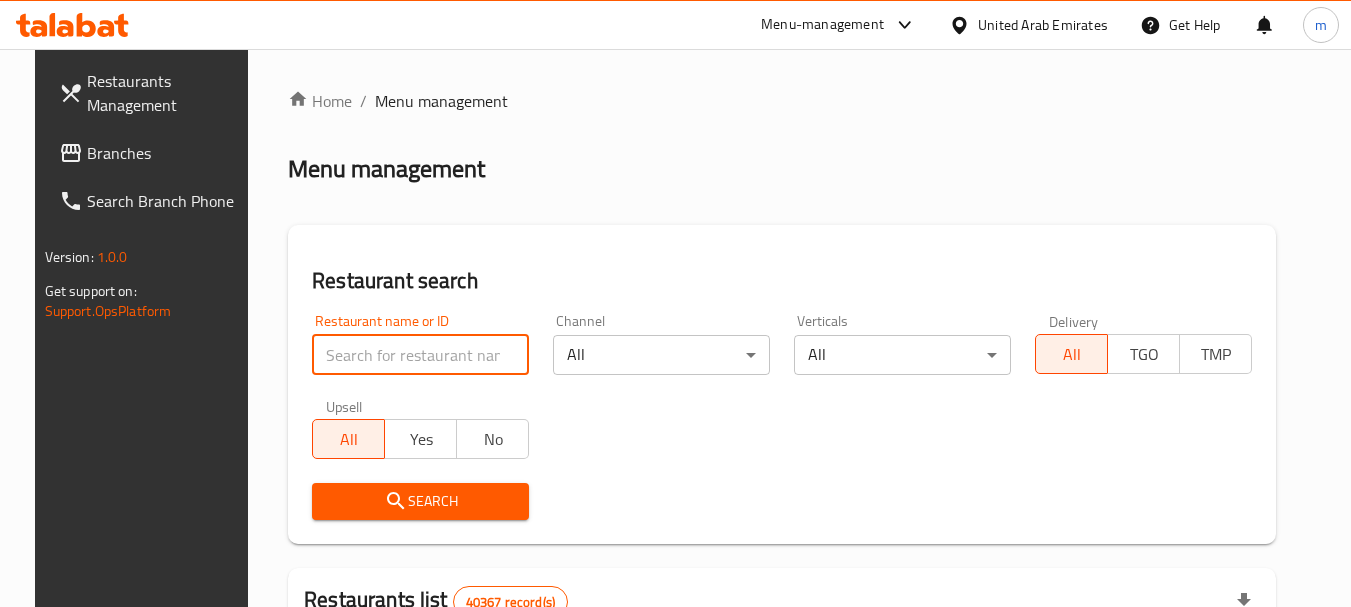 click at bounding box center [420, 355] 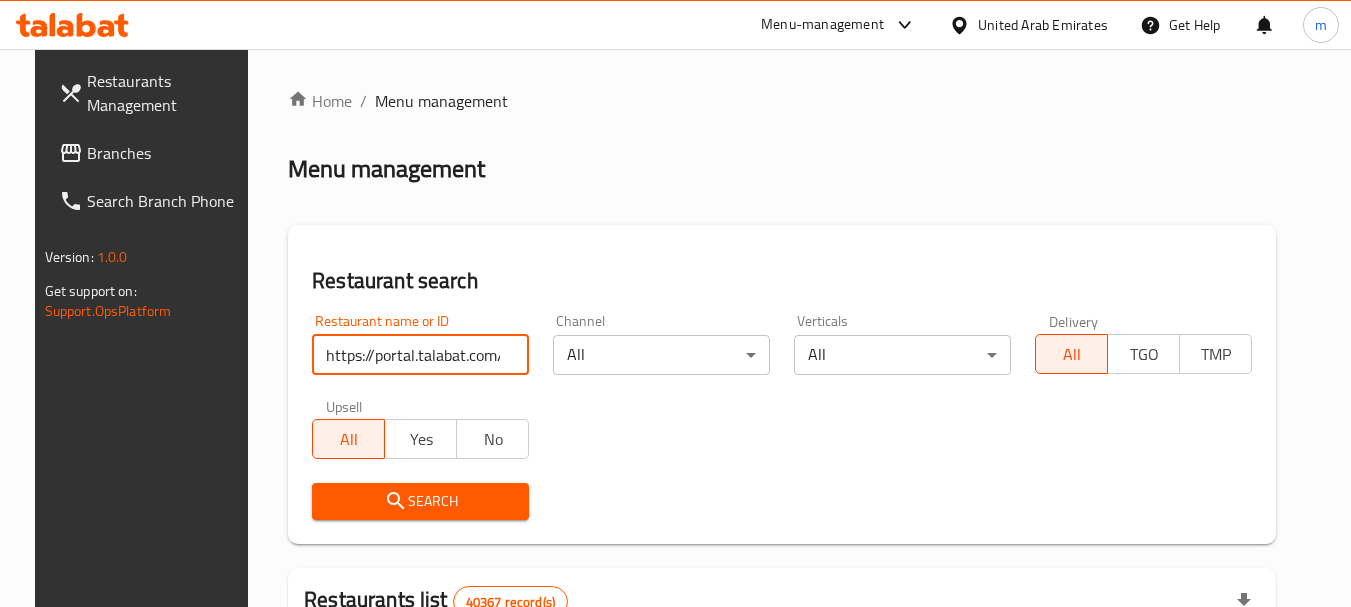 scroll, scrollTop: 0, scrollLeft: 366, axis: horizontal 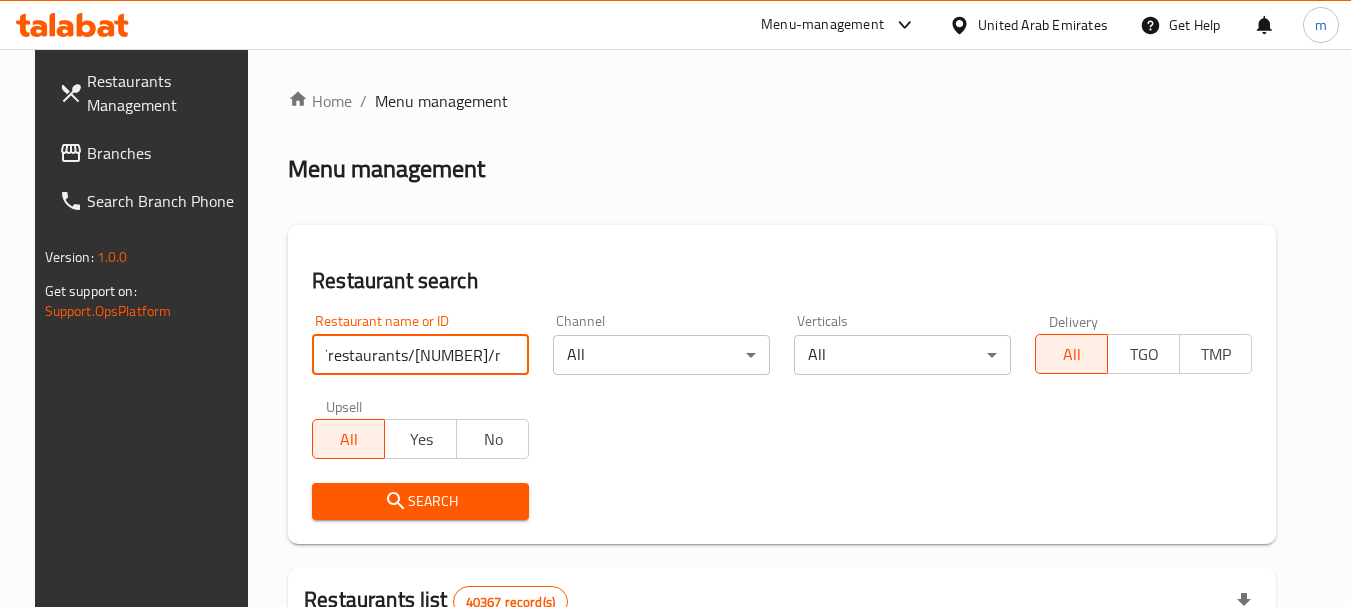 type on "https://portal.talabat.com/ae/p/menu-management#/restaurants/[NUMBER]/menus" 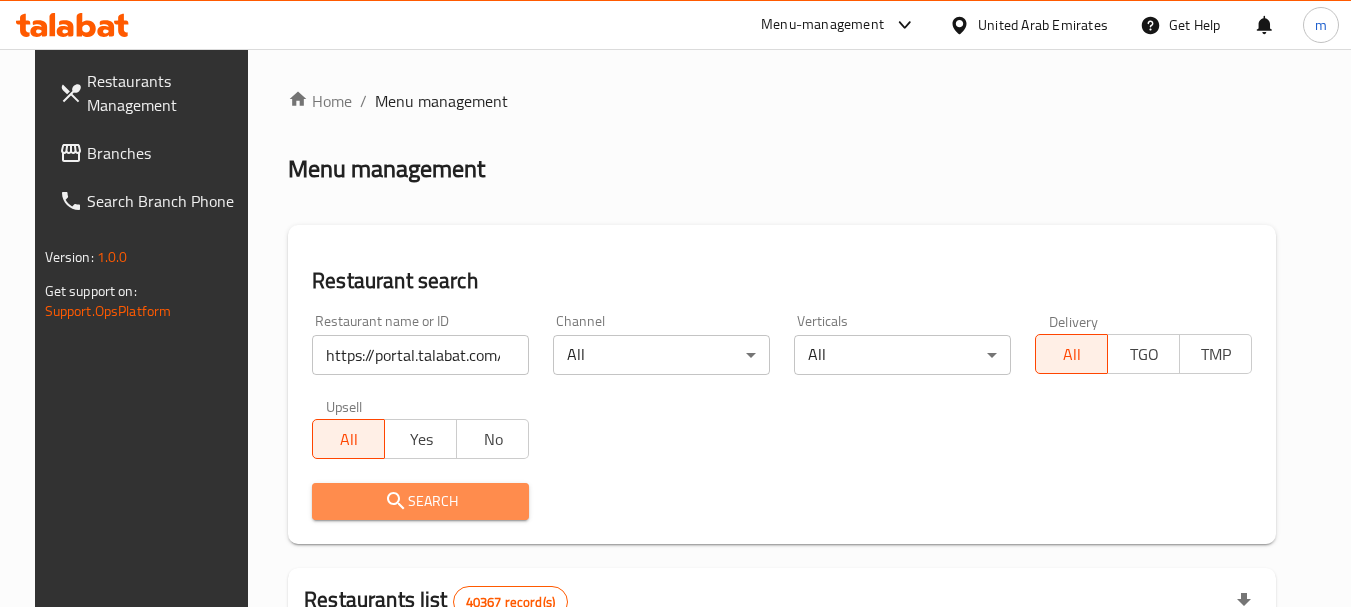 click on "Search" at bounding box center [420, 501] 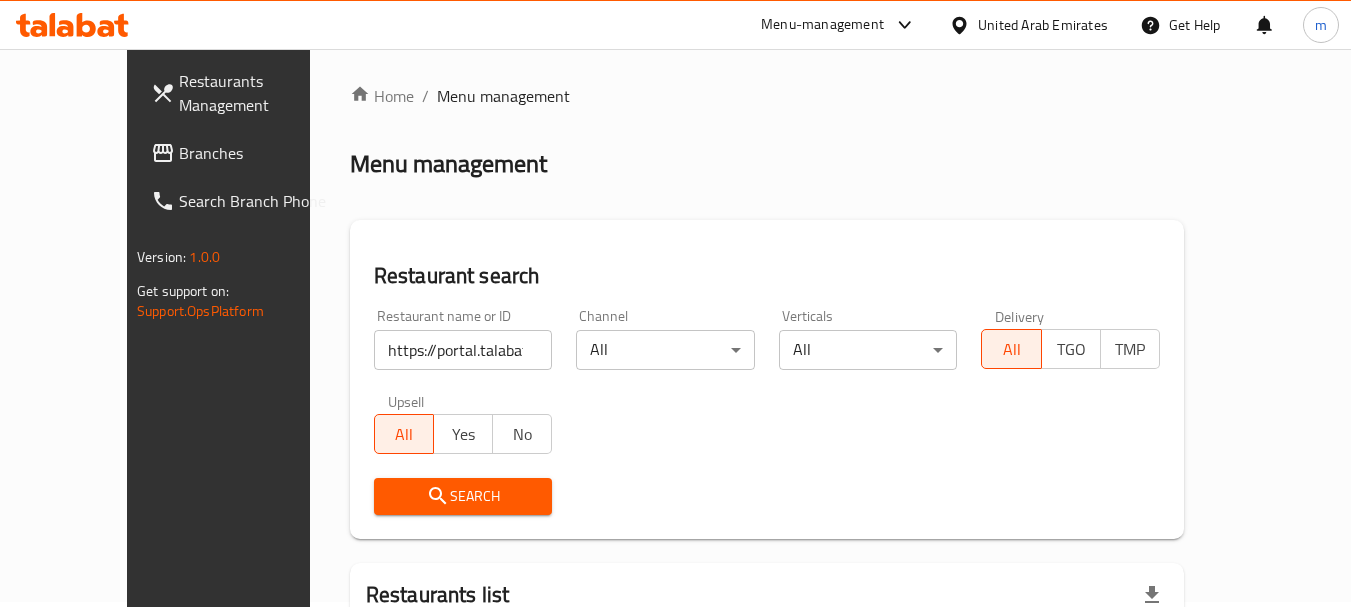 scroll, scrollTop: 0, scrollLeft: 0, axis: both 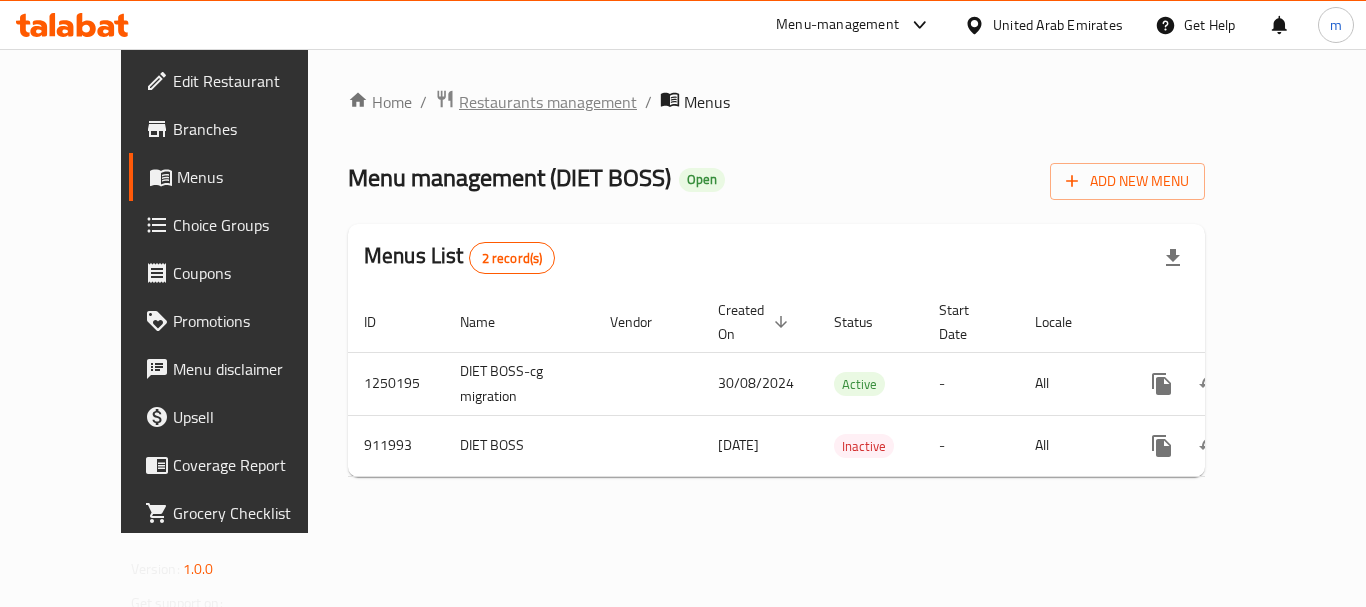 click on "Restaurants management" at bounding box center [548, 102] 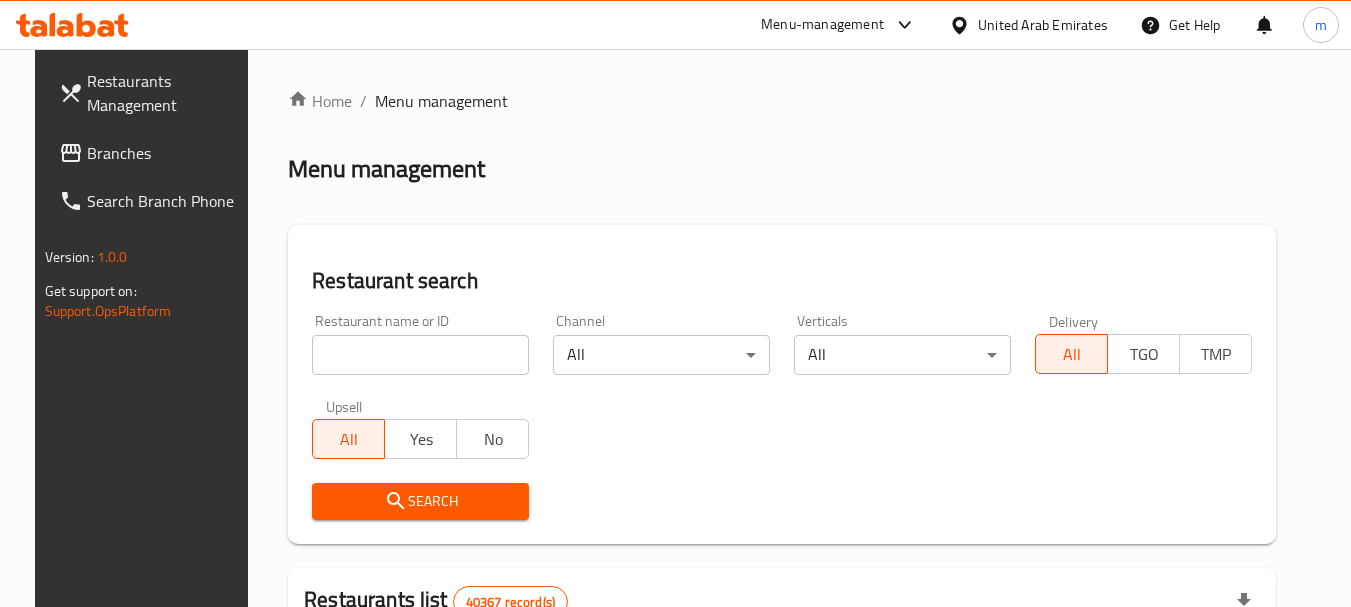 click at bounding box center [420, 355] 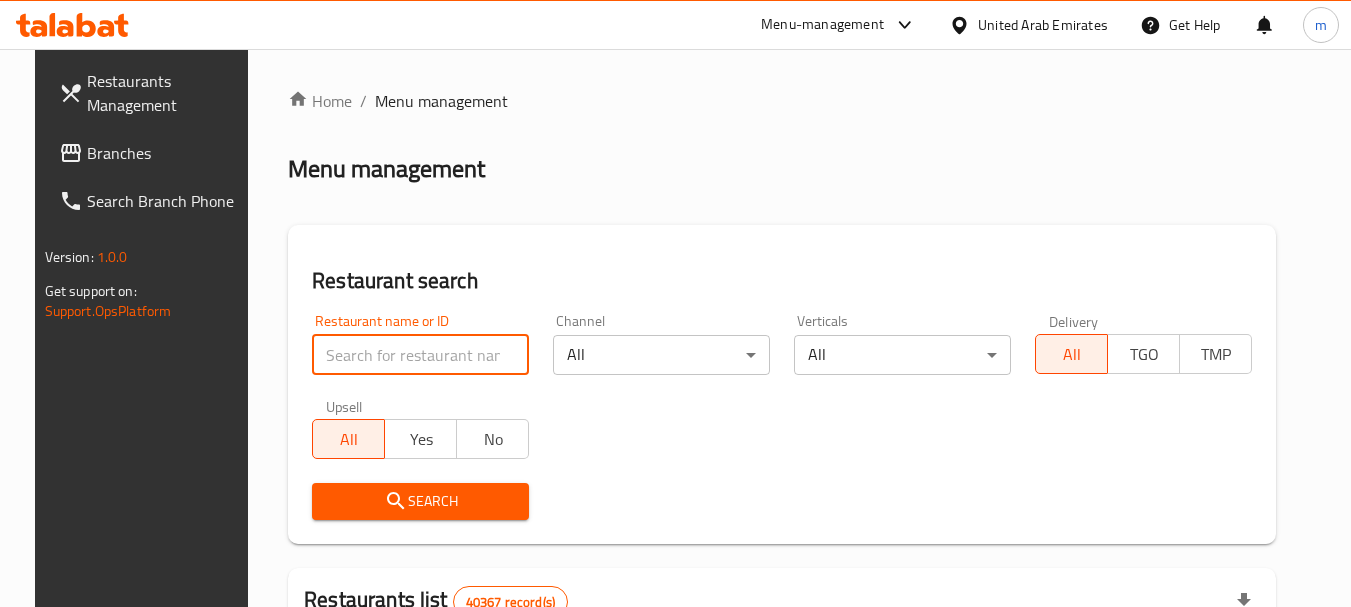 paste on "658566/" 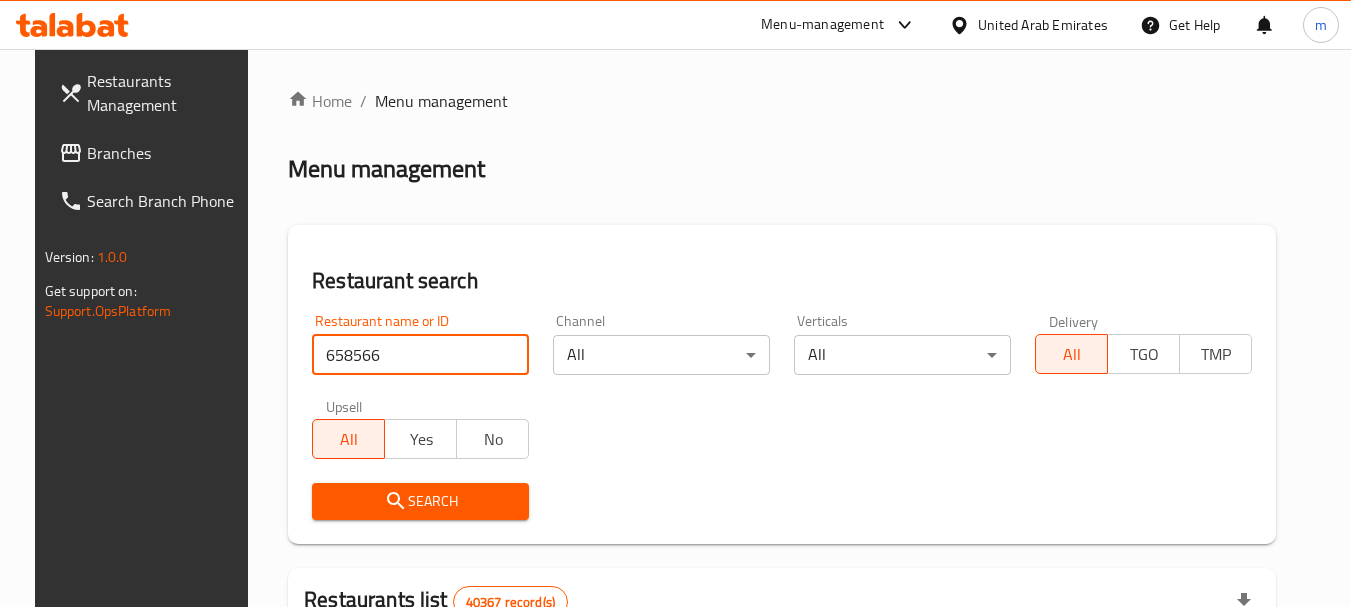 type on "658566" 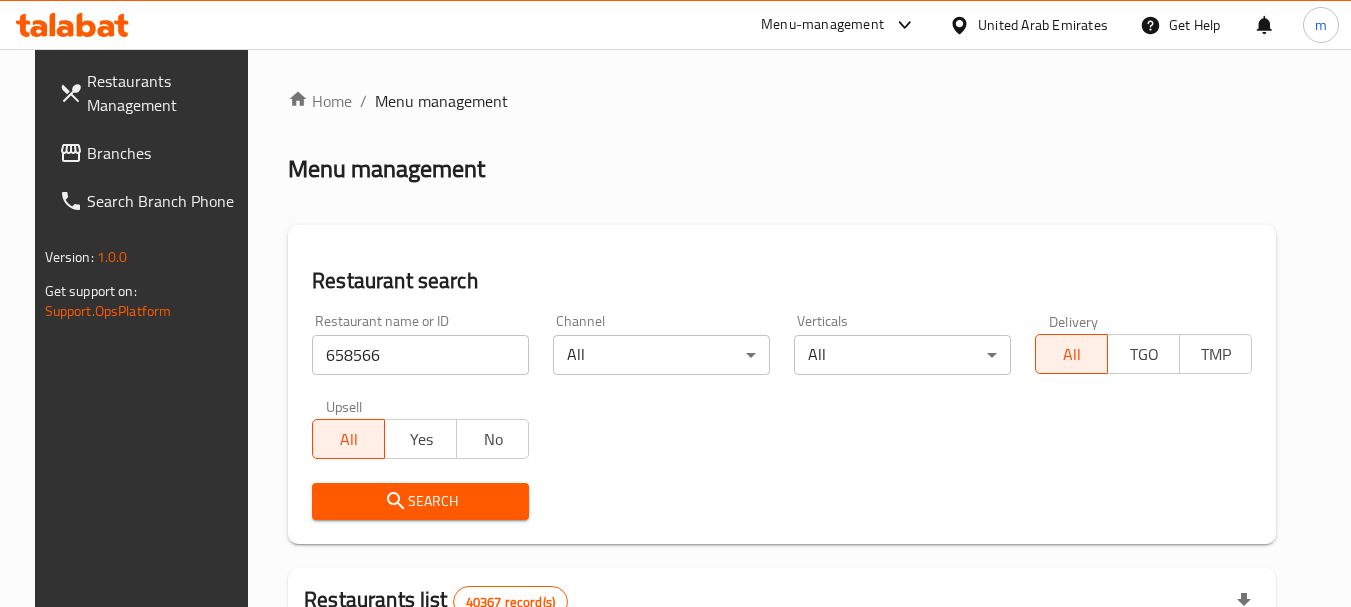 click on "Search" at bounding box center (420, 501) 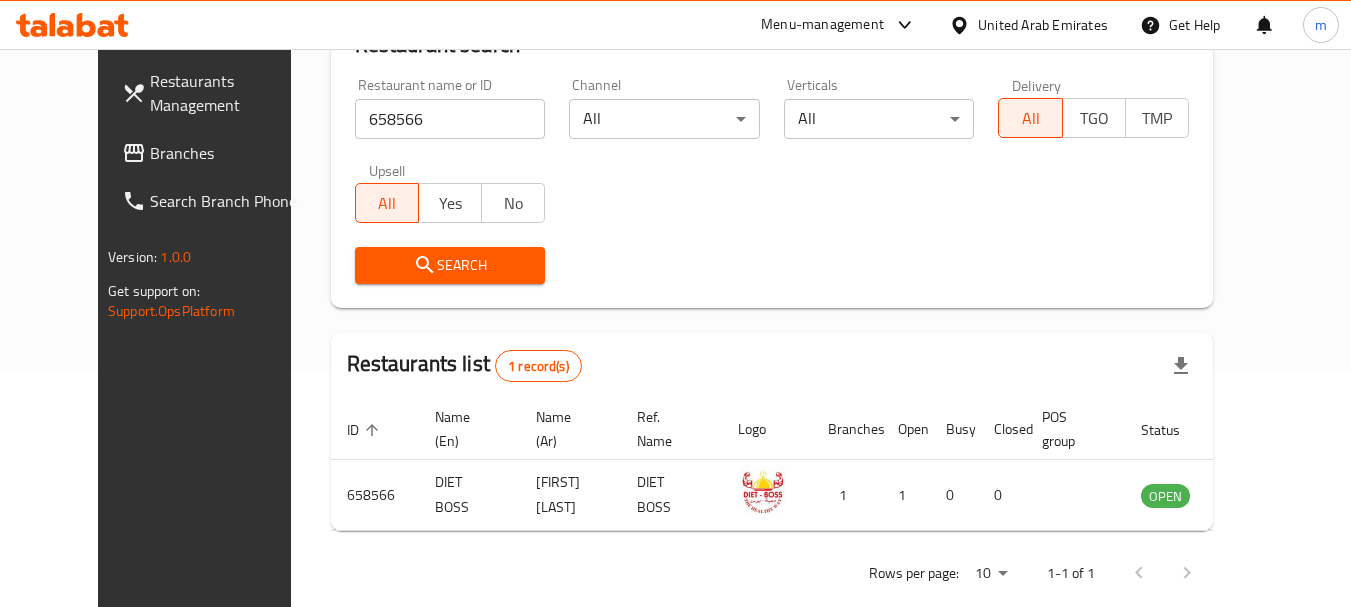 scroll, scrollTop: 268, scrollLeft: 0, axis: vertical 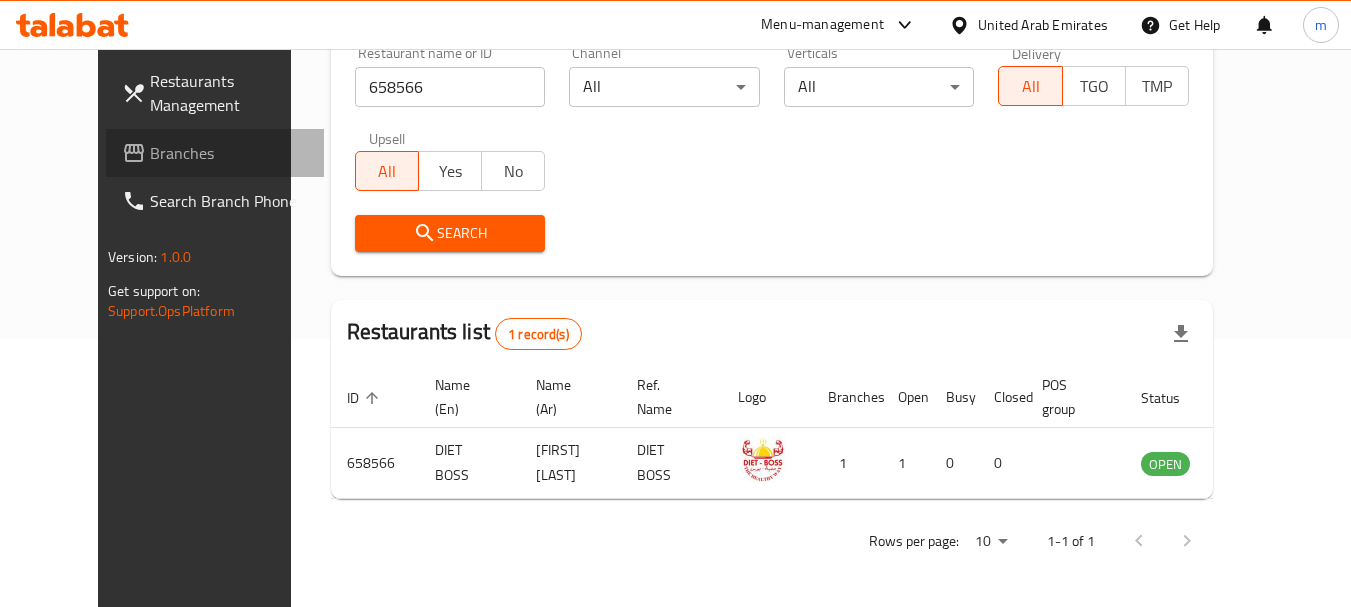 click on "Branches" at bounding box center [229, 153] 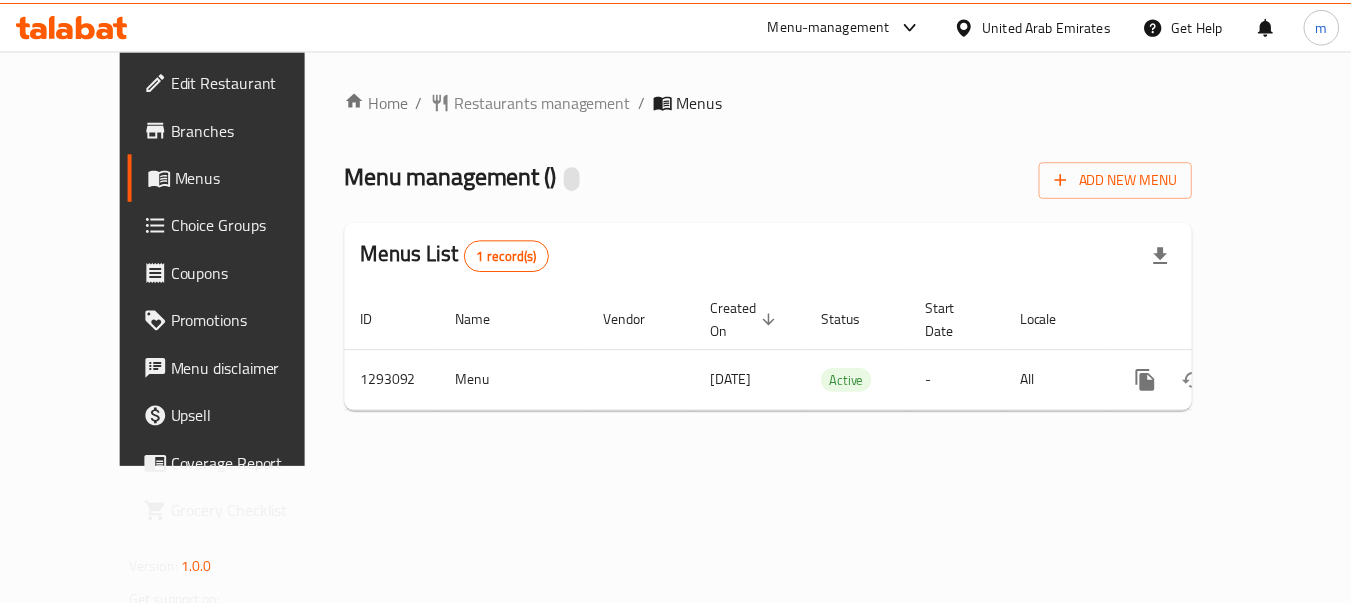scroll, scrollTop: 0, scrollLeft: 0, axis: both 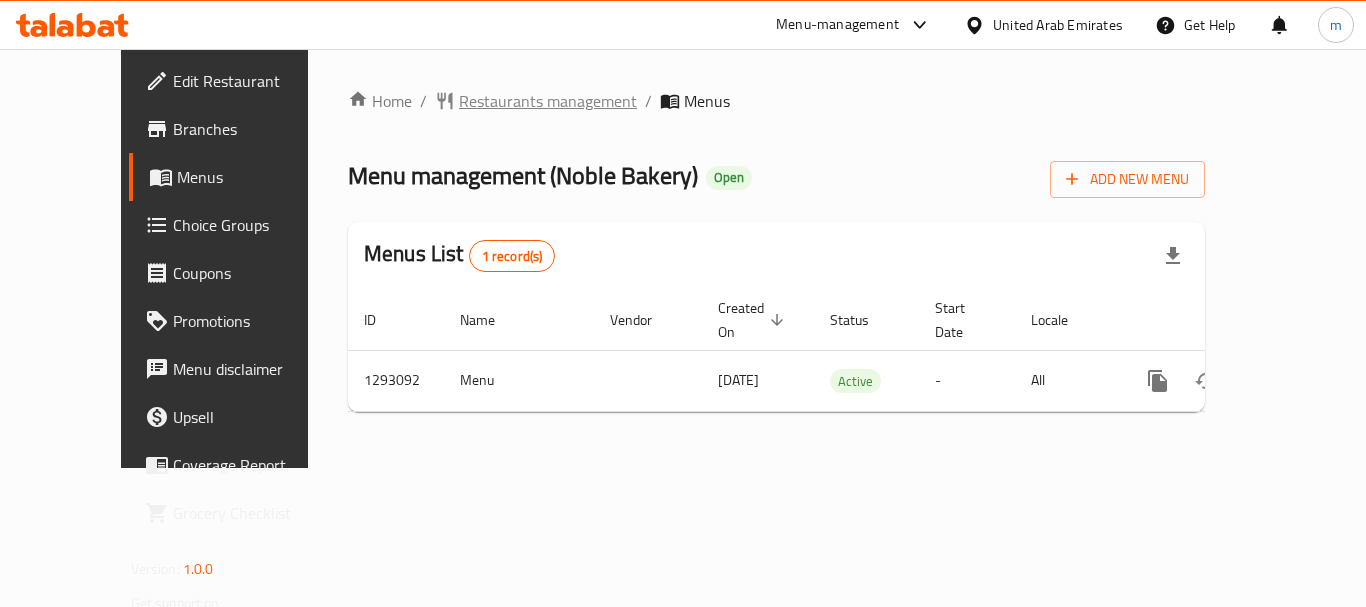 click on "Restaurants management" at bounding box center [548, 101] 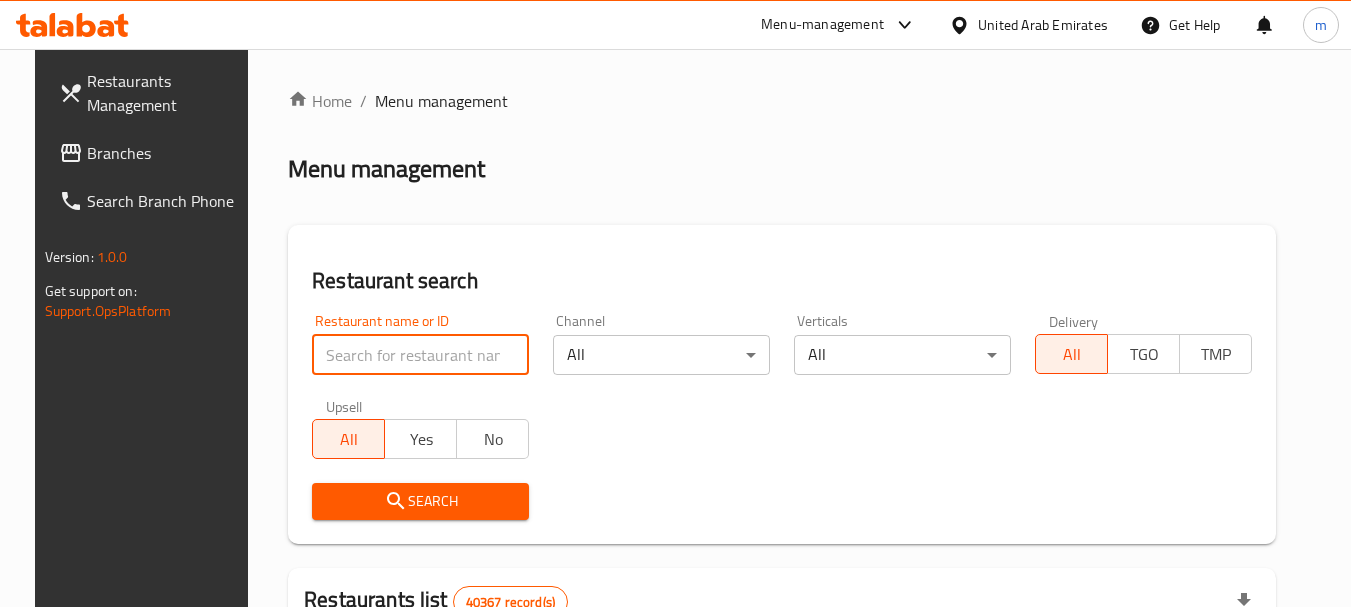 click at bounding box center [420, 355] 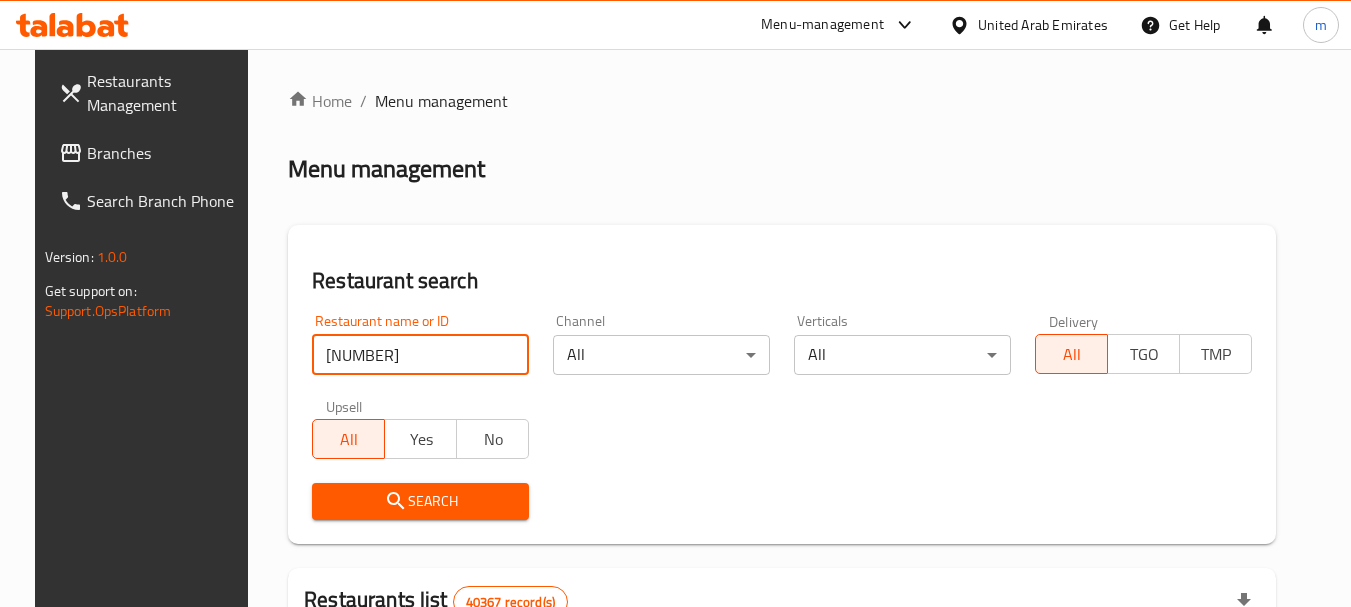 type on "699375" 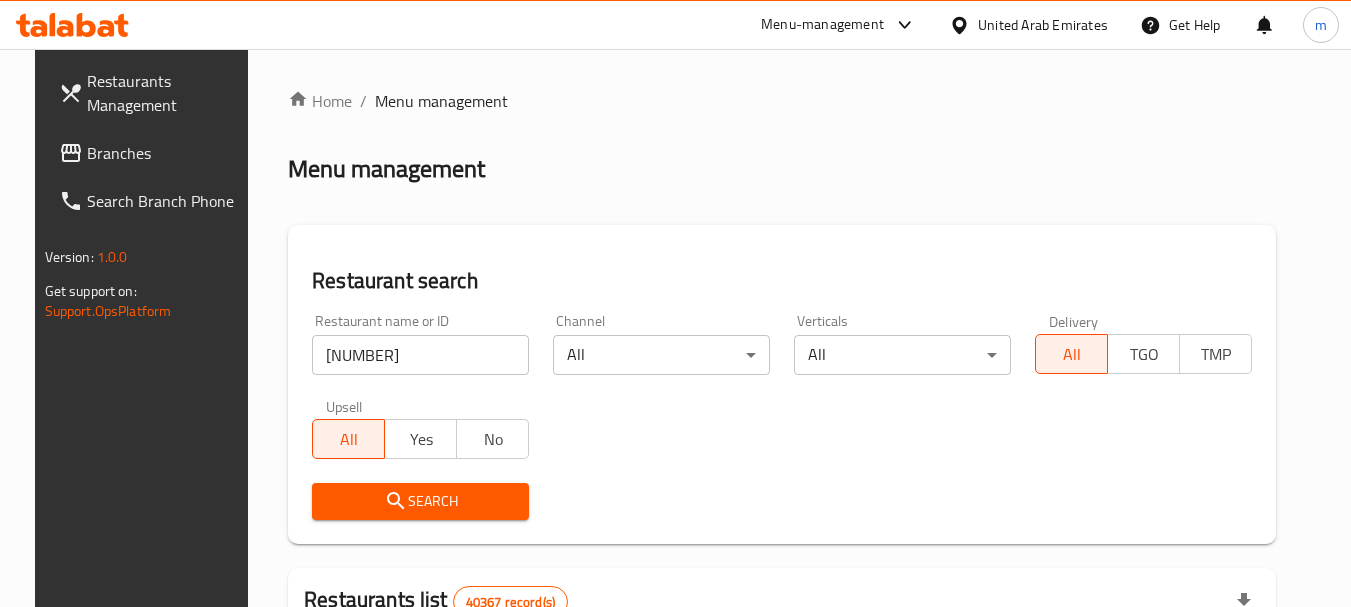 click on "Search" at bounding box center (420, 501) 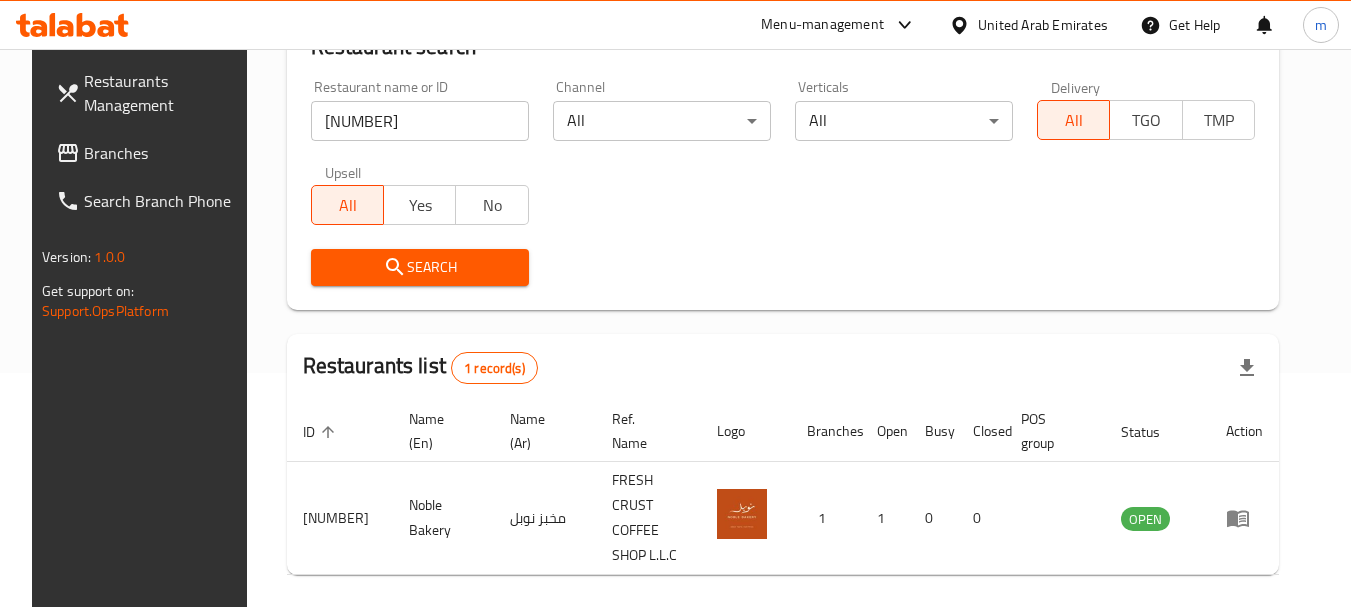 scroll, scrollTop: 285, scrollLeft: 0, axis: vertical 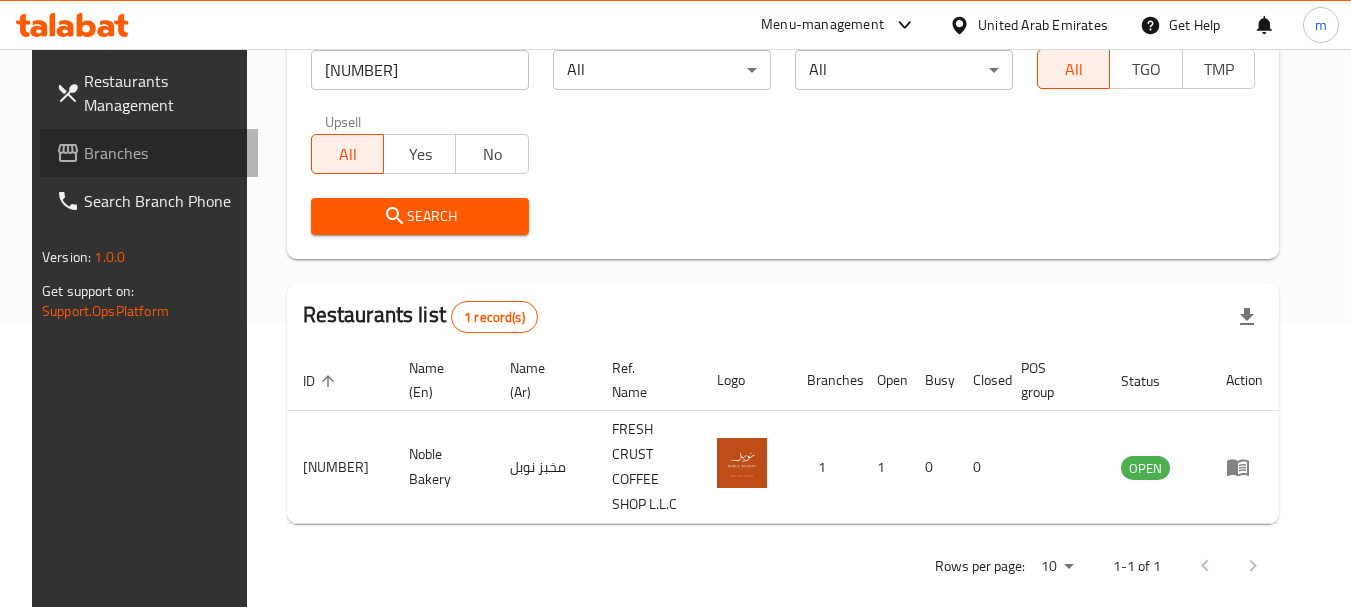 click on "Branches" at bounding box center (163, 153) 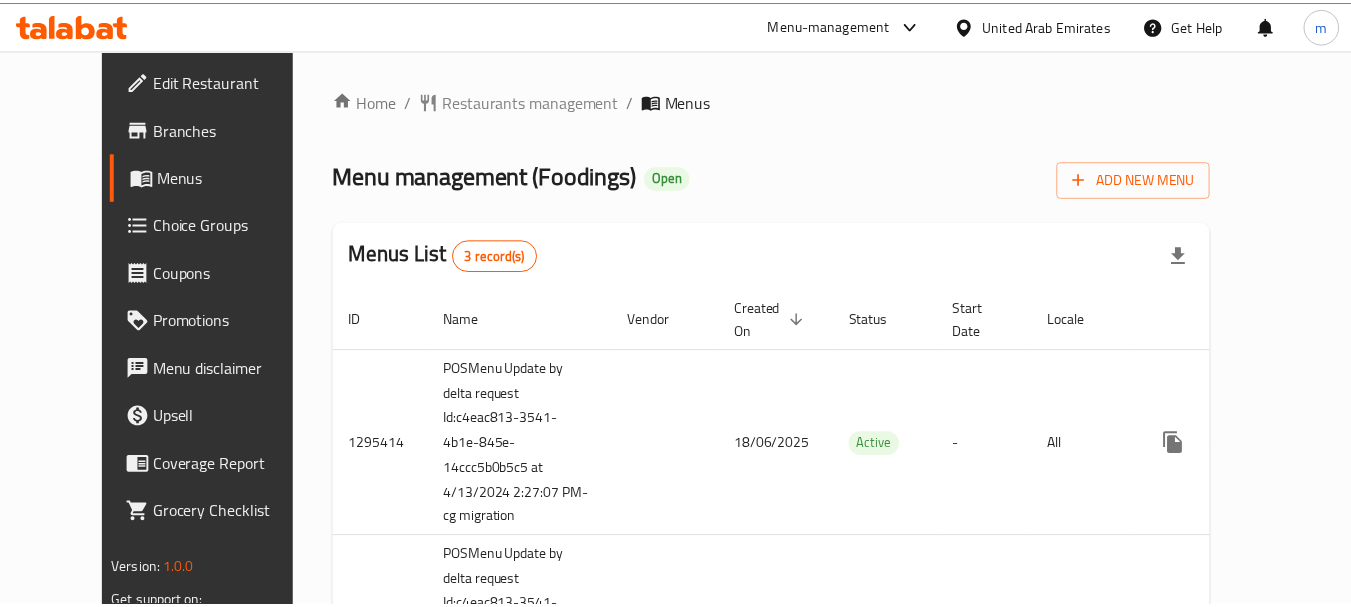 scroll, scrollTop: 0, scrollLeft: 0, axis: both 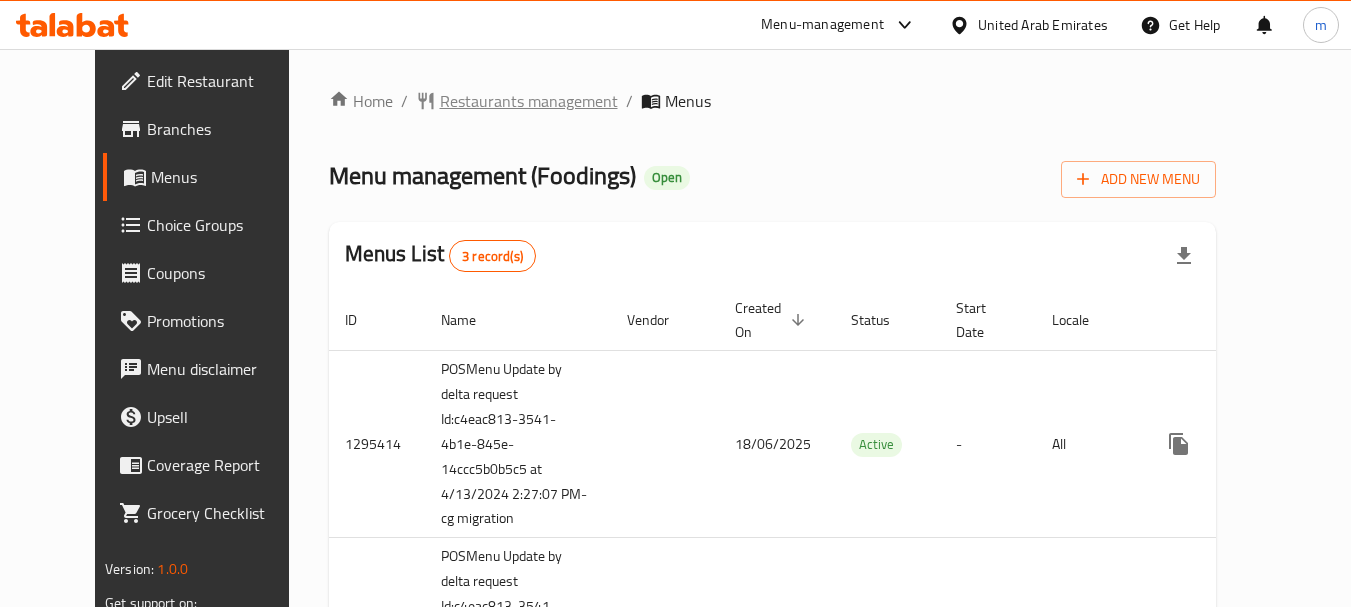 click on "Restaurants management" at bounding box center (529, 101) 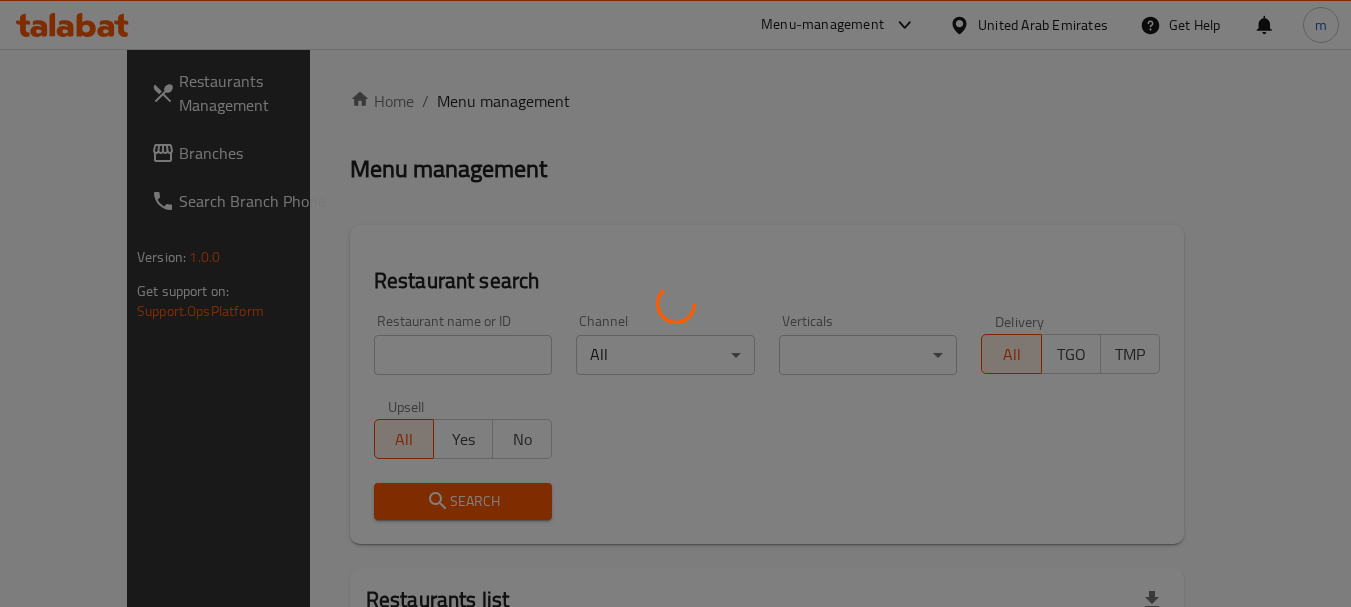 scroll, scrollTop: 210, scrollLeft: 0, axis: vertical 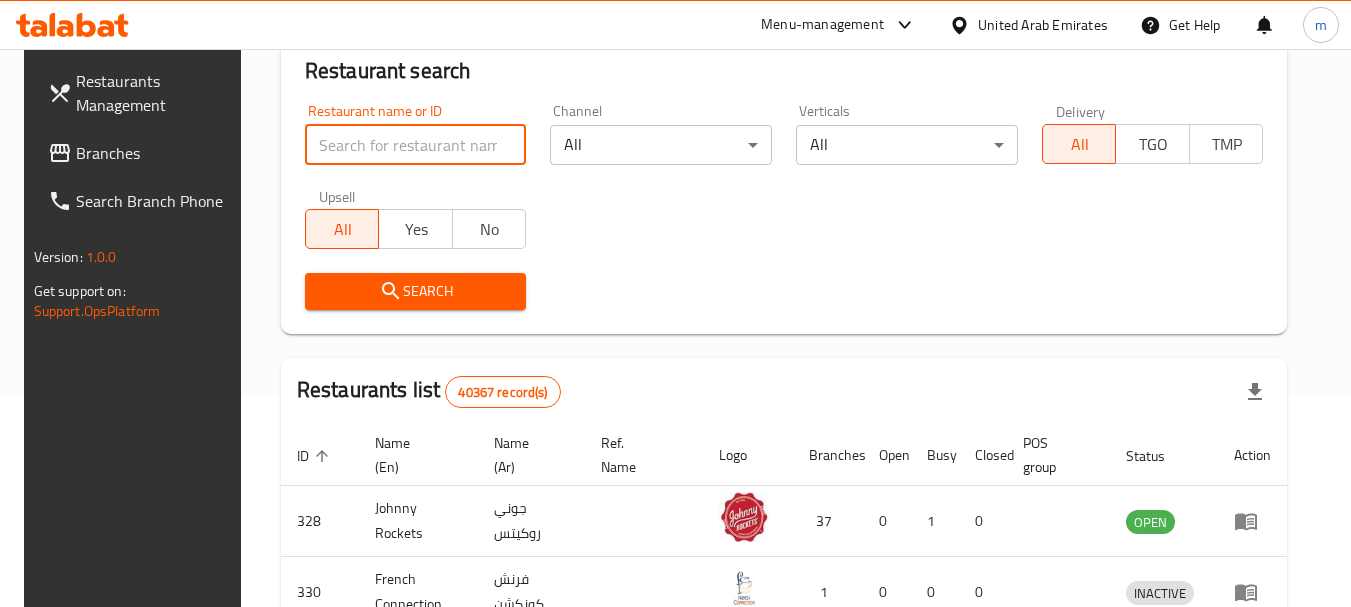 click at bounding box center [416, 145] 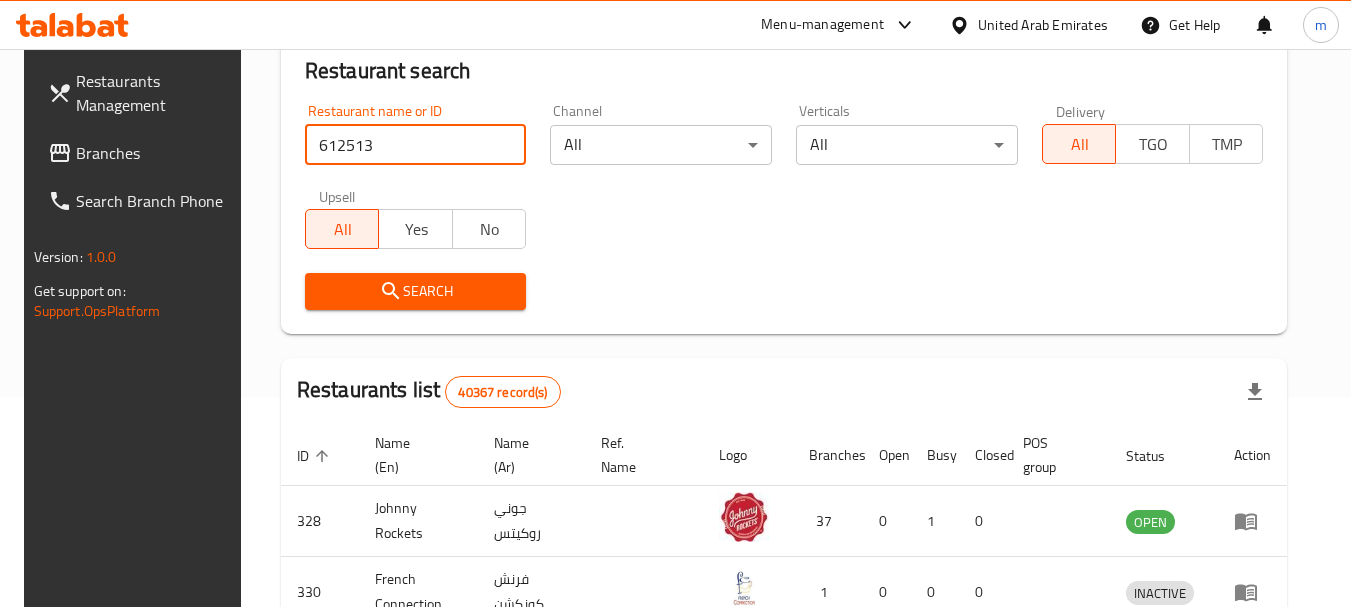 type on "612513" 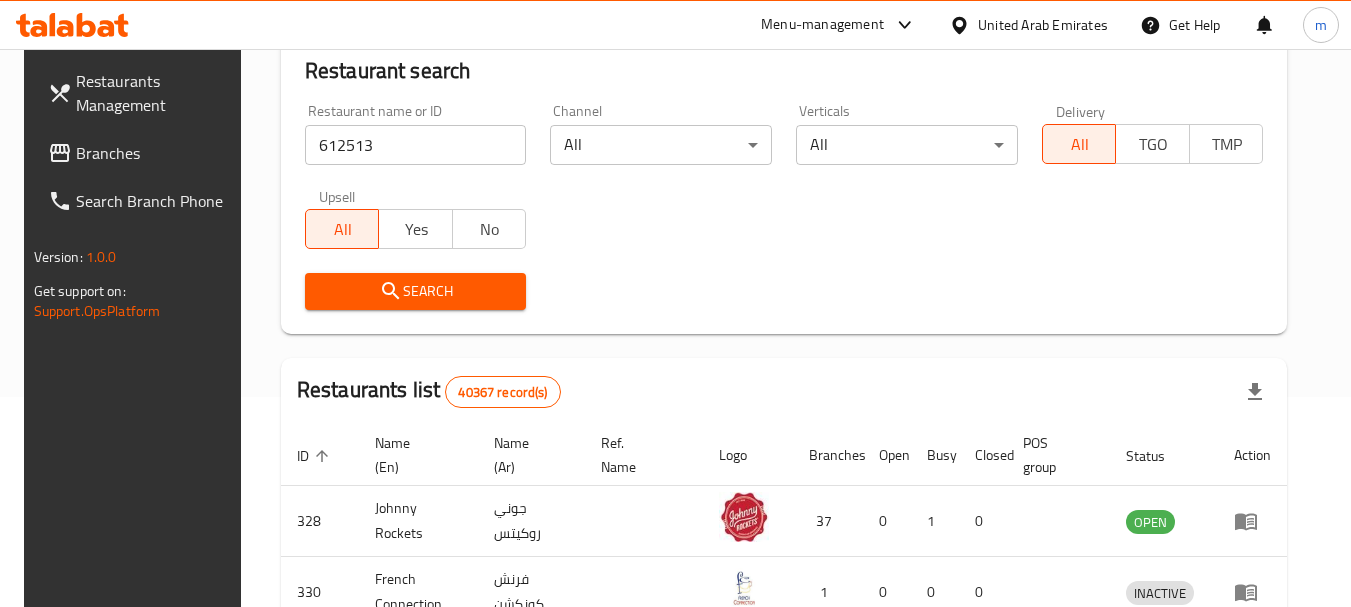 click on "Search" at bounding box center (416, 291) 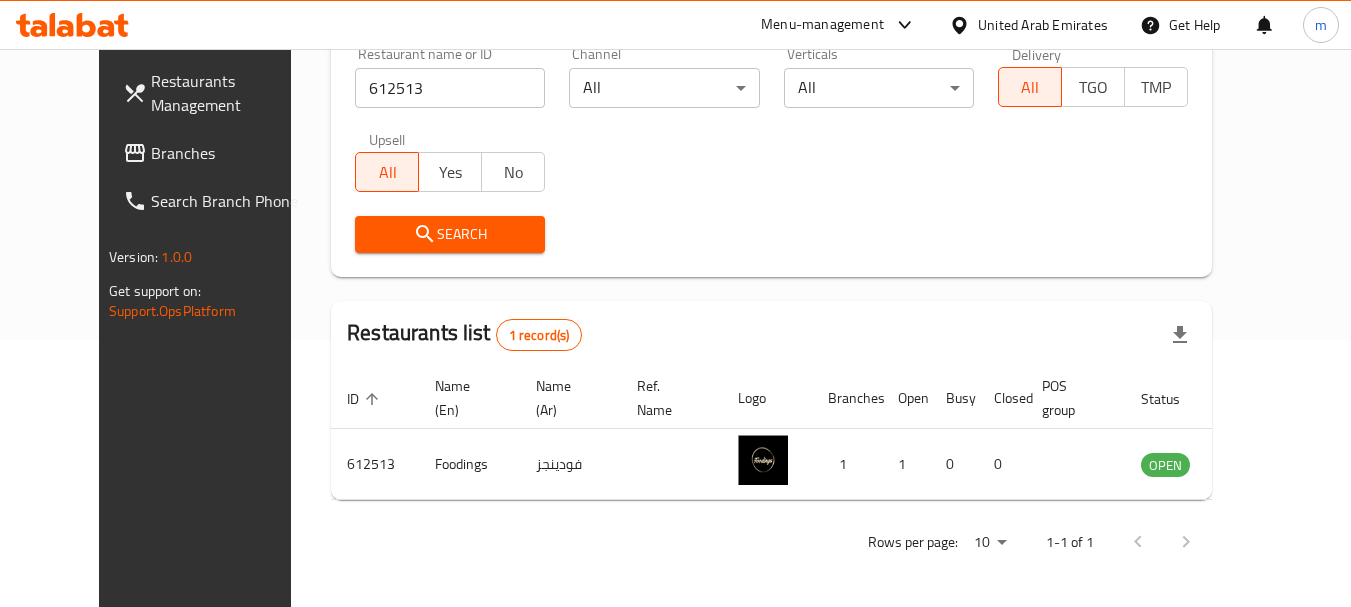 scroll, scrollTop: 268, scrollLeft: 0, axis: vertical 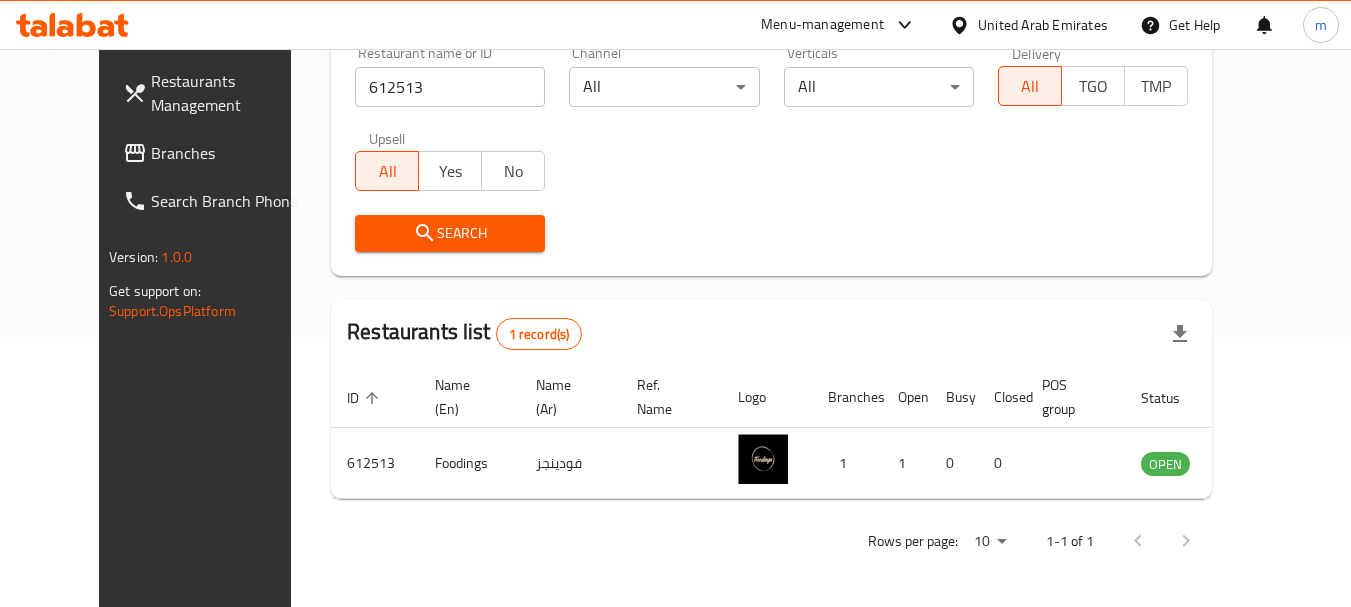 click on "United Arab Emirates" at bounding box center (1028, 25) 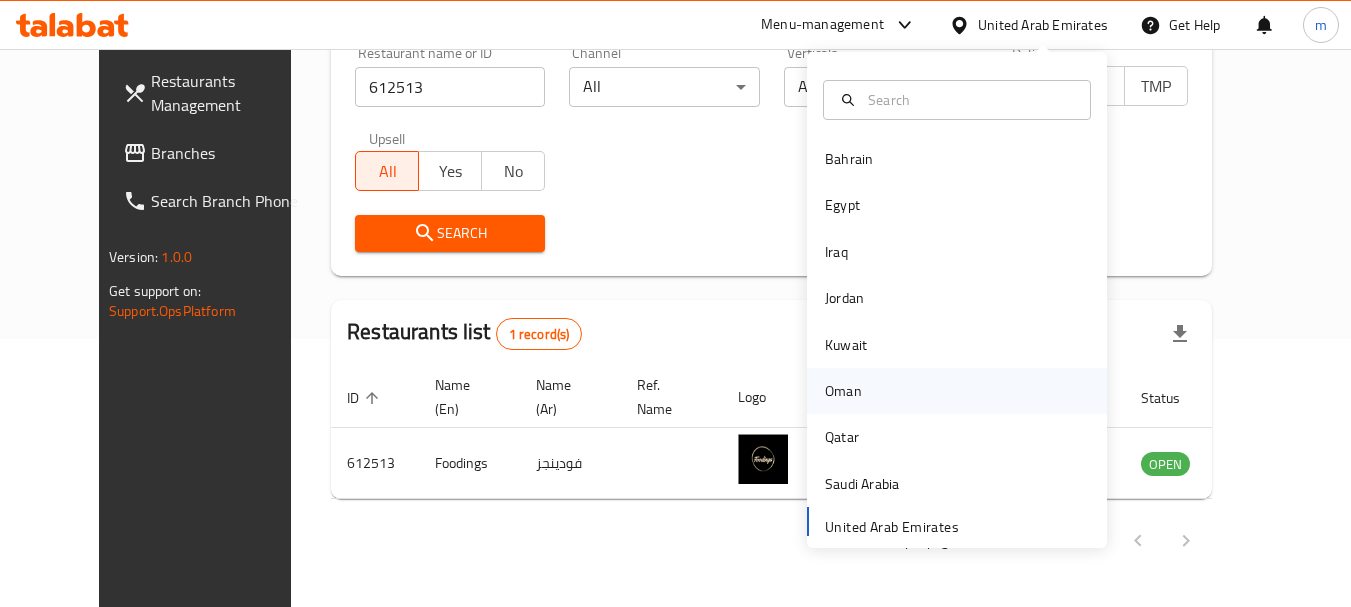 click on "Oman" at bounding box center (843, 391) 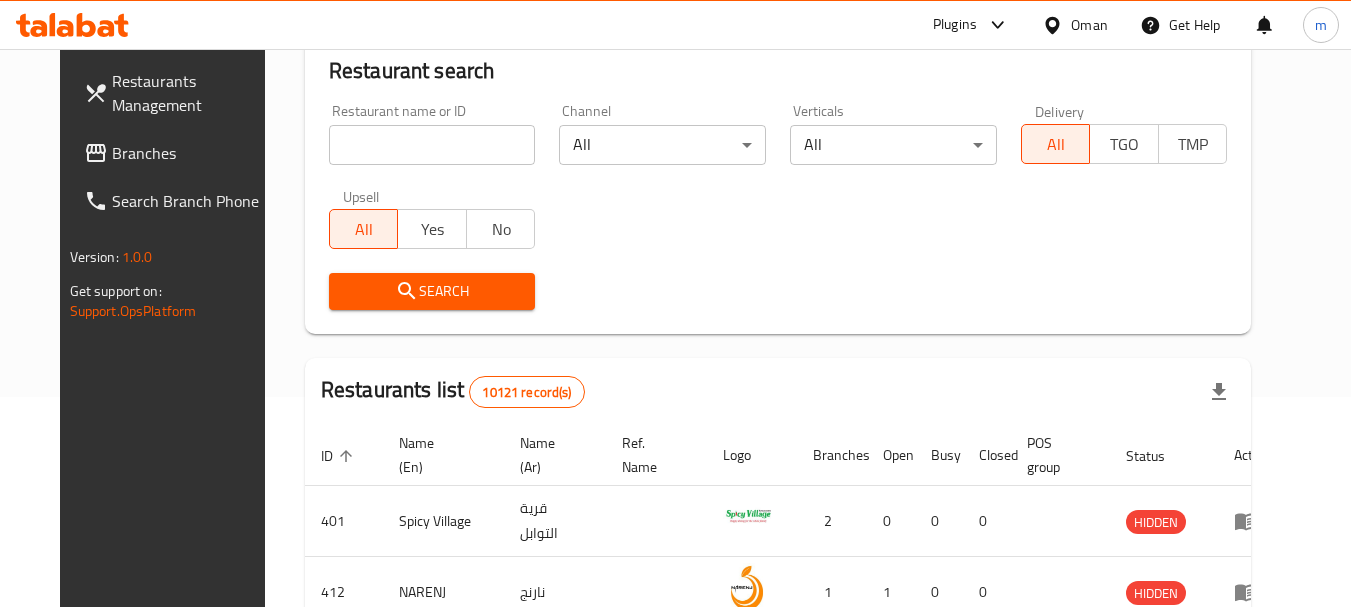 scroll, scrollTop: 268, scrollLeft: 0, axis: vertical 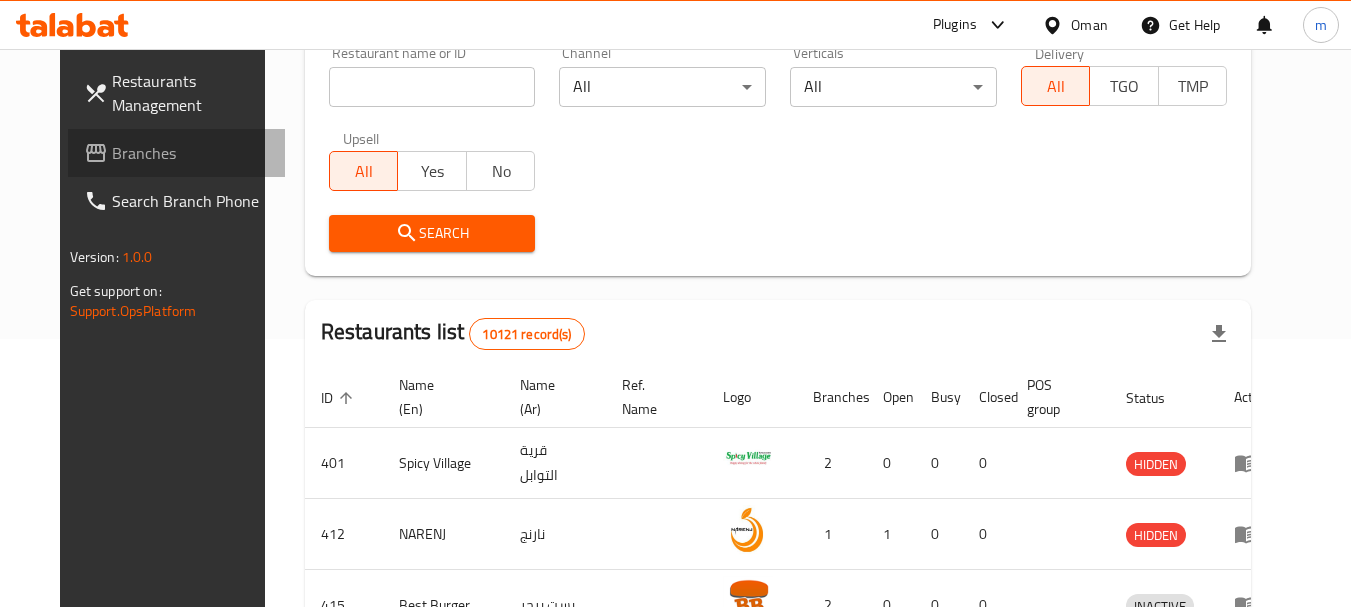 click on "Branches" at bounding box center [191, 153] 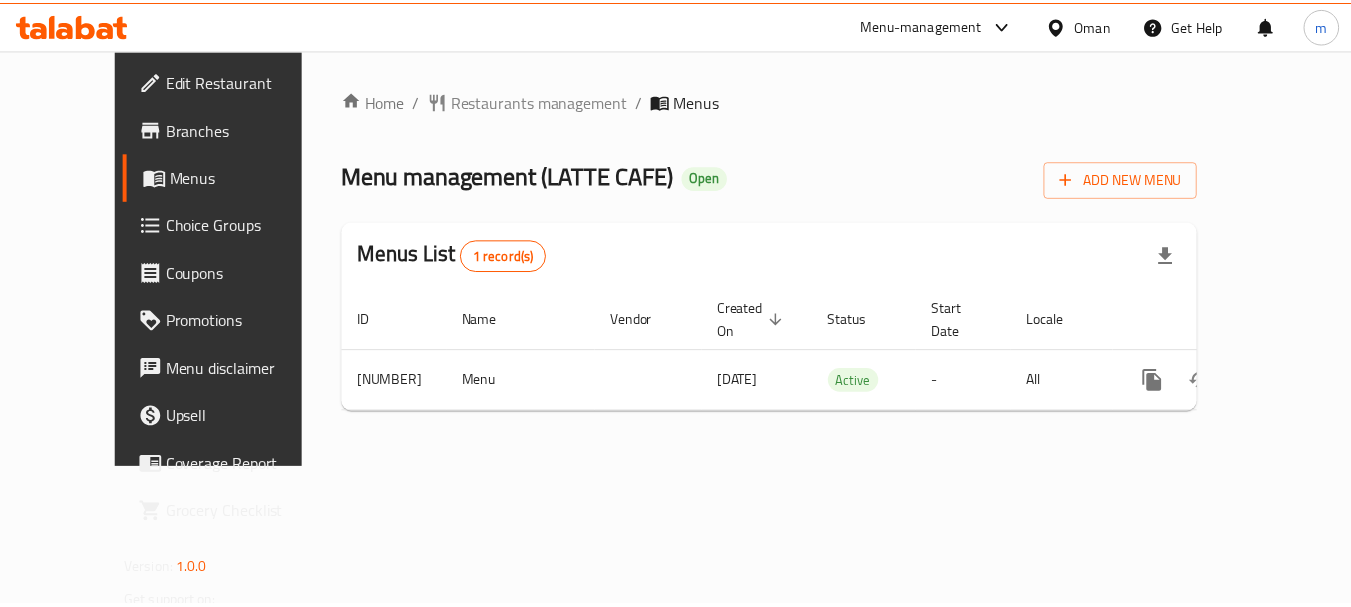 scroll, scrollTop: 0, scrollLeft: 0, axis: both 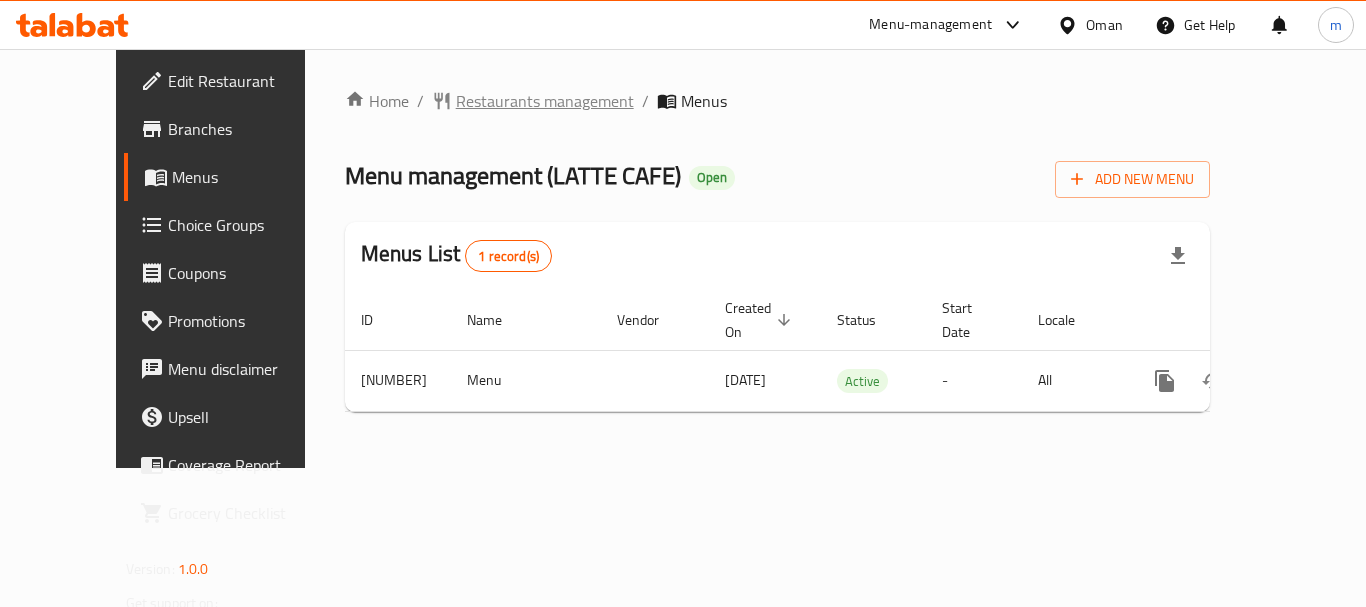 click on "Restaurants management" at bounding box center [545, 101] 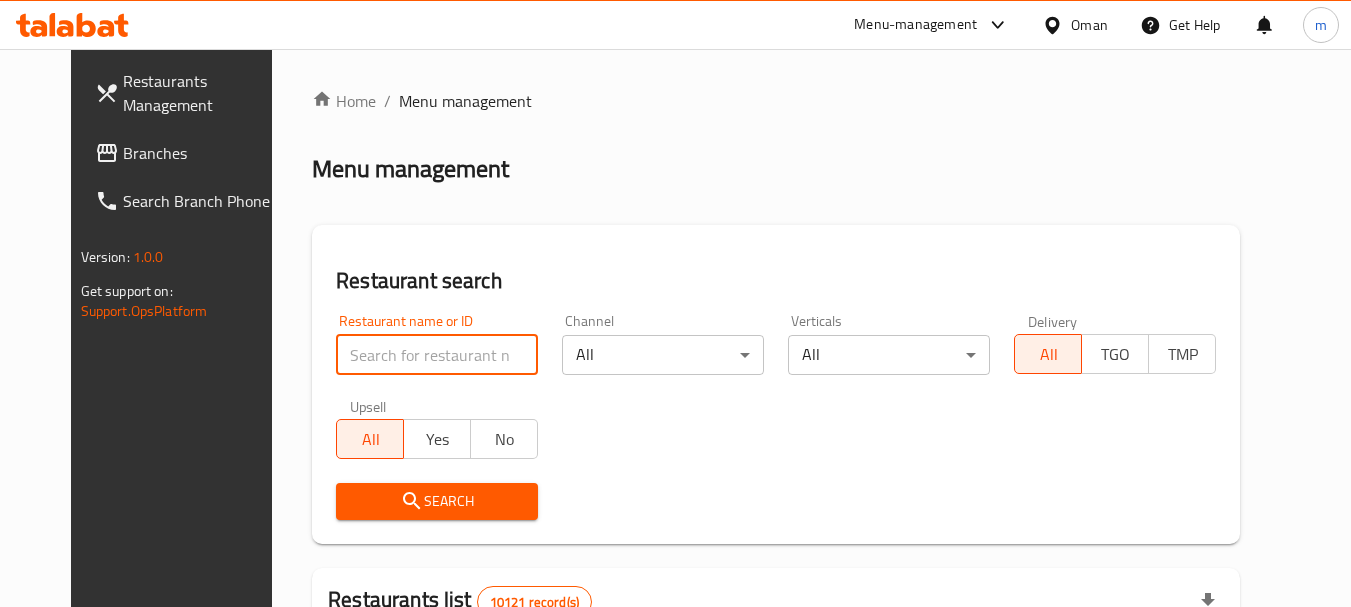 click at bounding box center (437, 355) 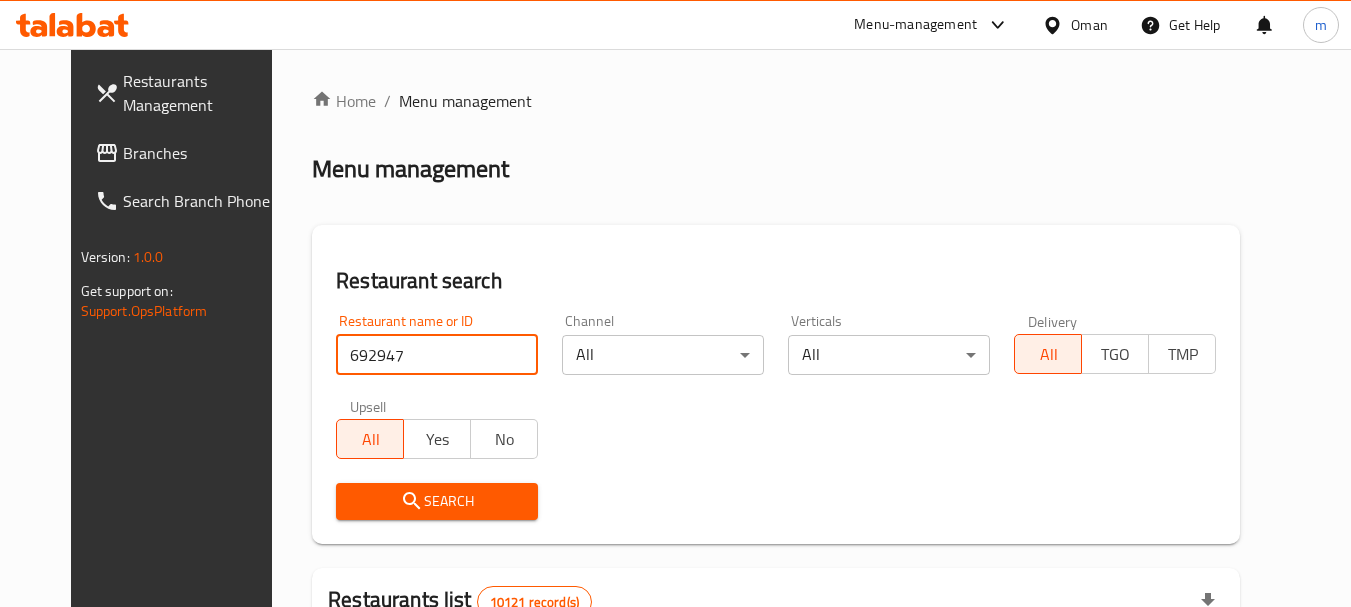 type on "692947" 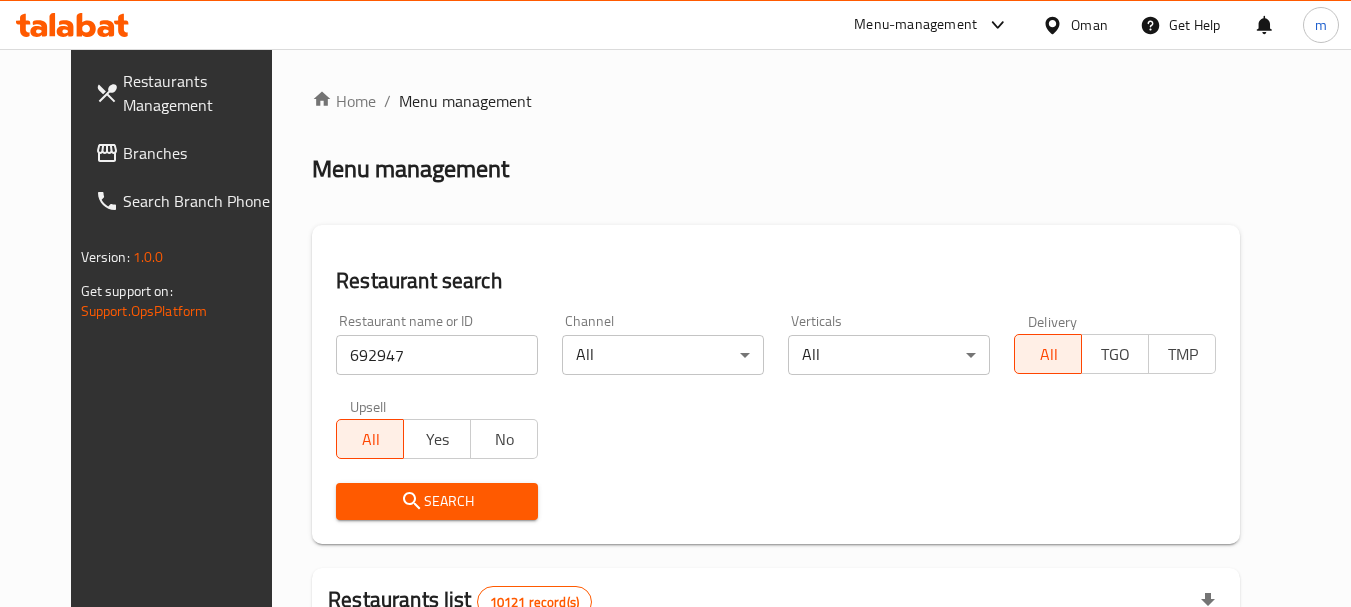 click on "Search" at bounding box center [437, 501] 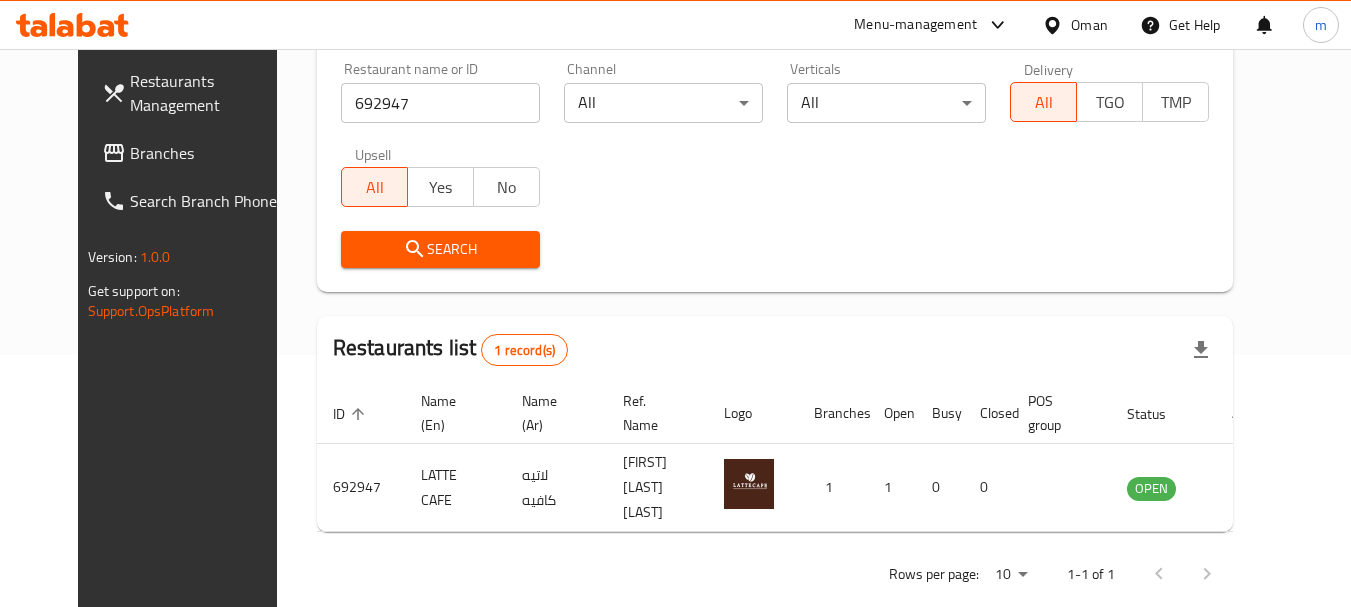 scroll, scrollTop: 268, scrollLeft: 0, axis: vertical 